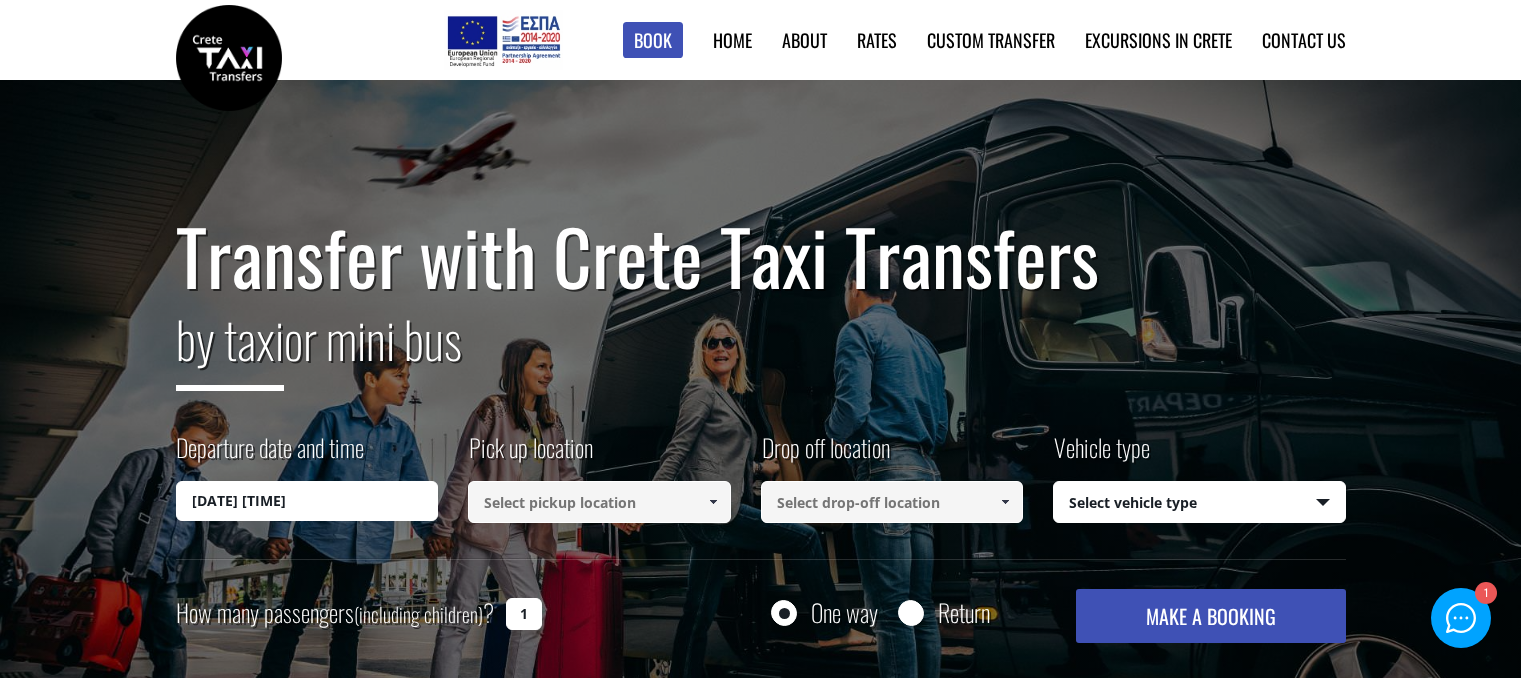 scroll, scrollTop: 0, scrollLeft: 0, axis: both 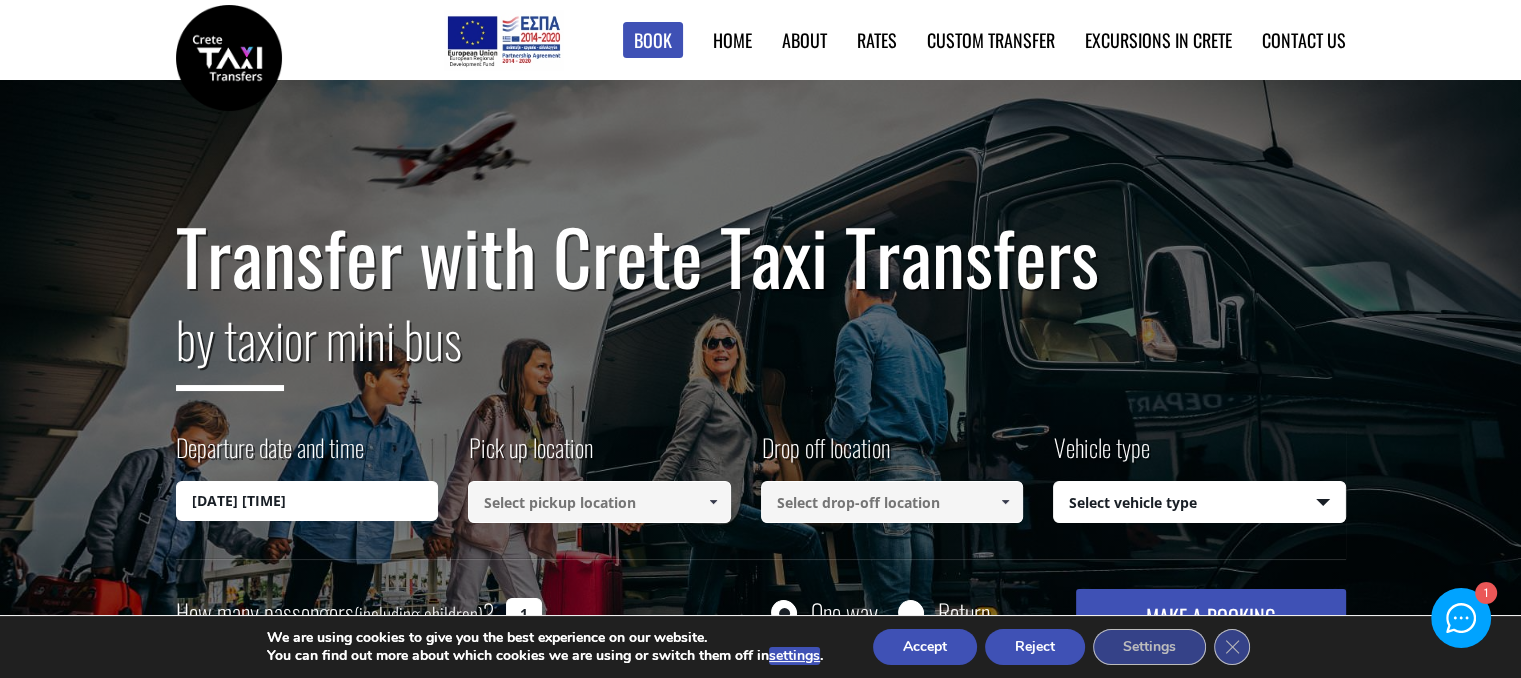 click on "[DATE] [TIME]" at bounding box center (307, 501) 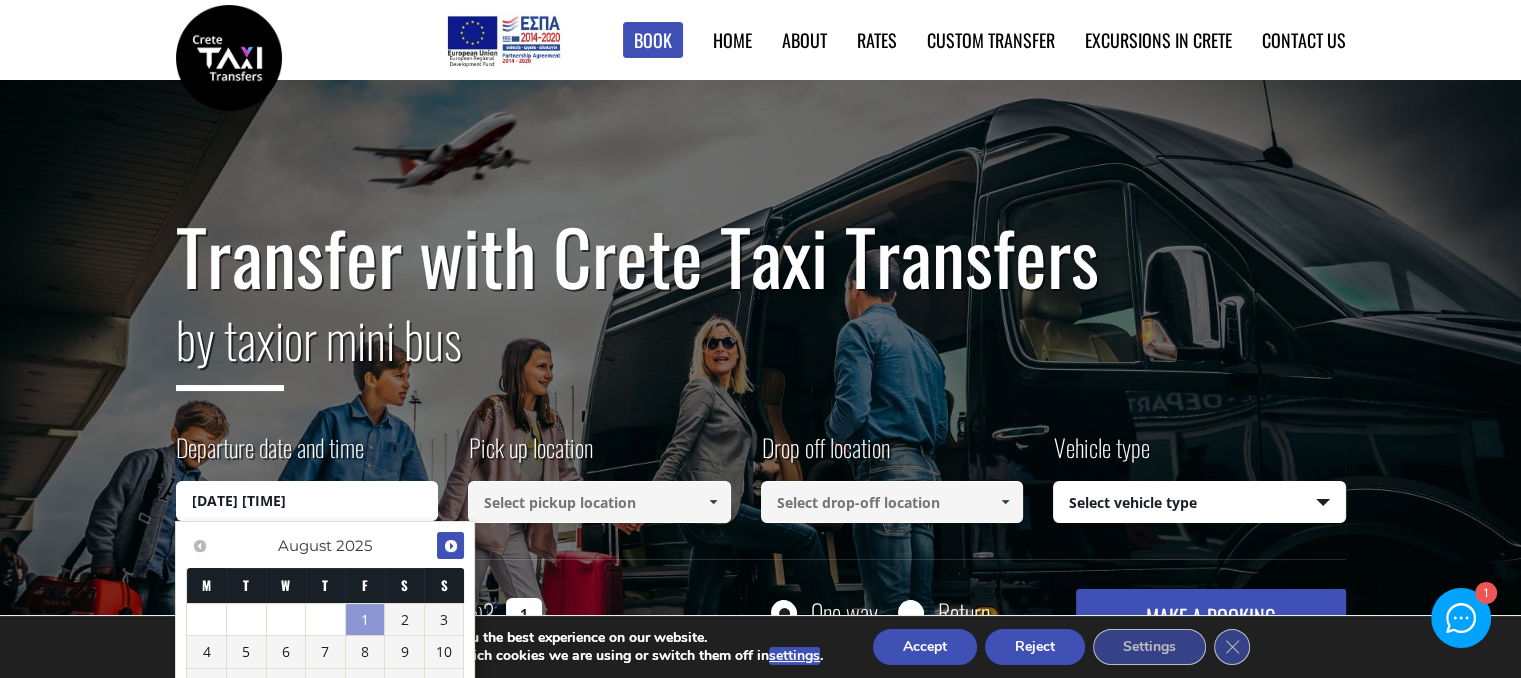 click on "Next" at bounding box center (451, 546) 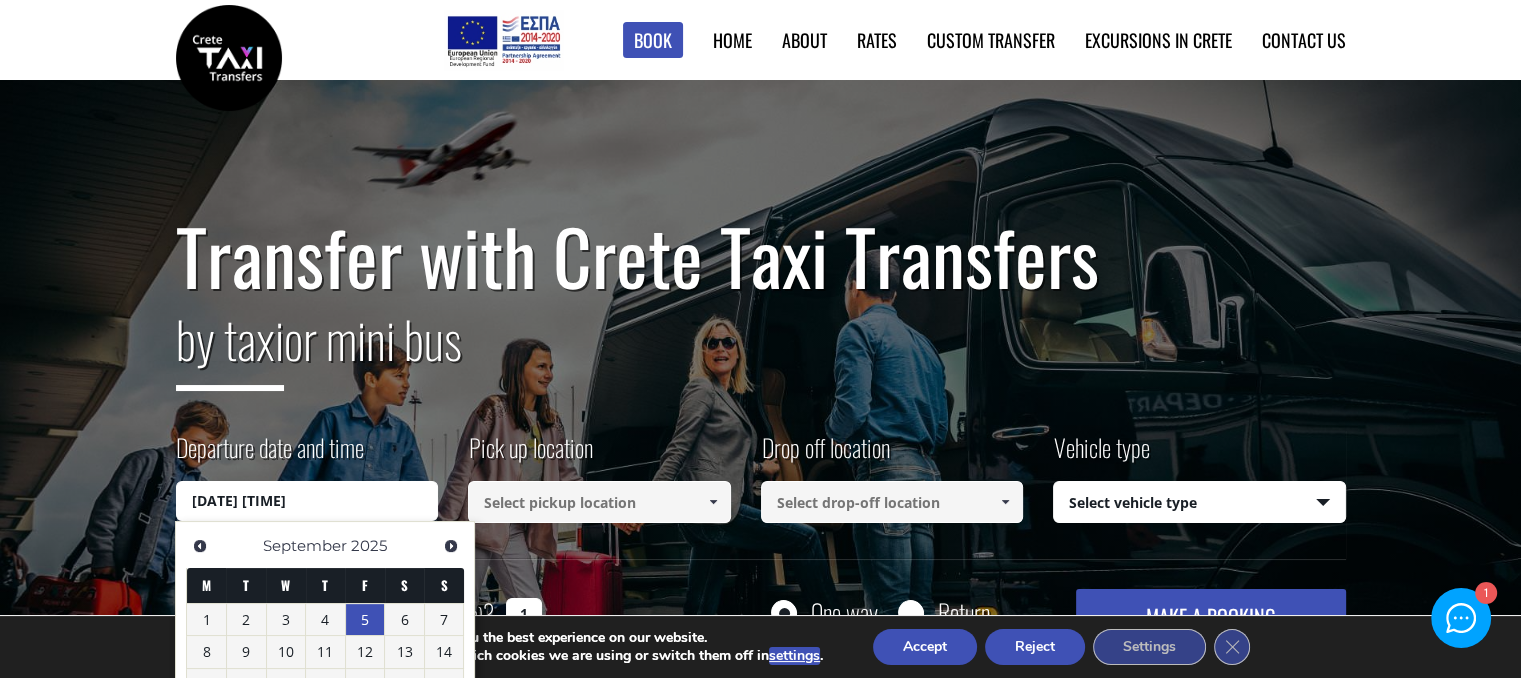 click on "5" at bounding box center (365, 620) 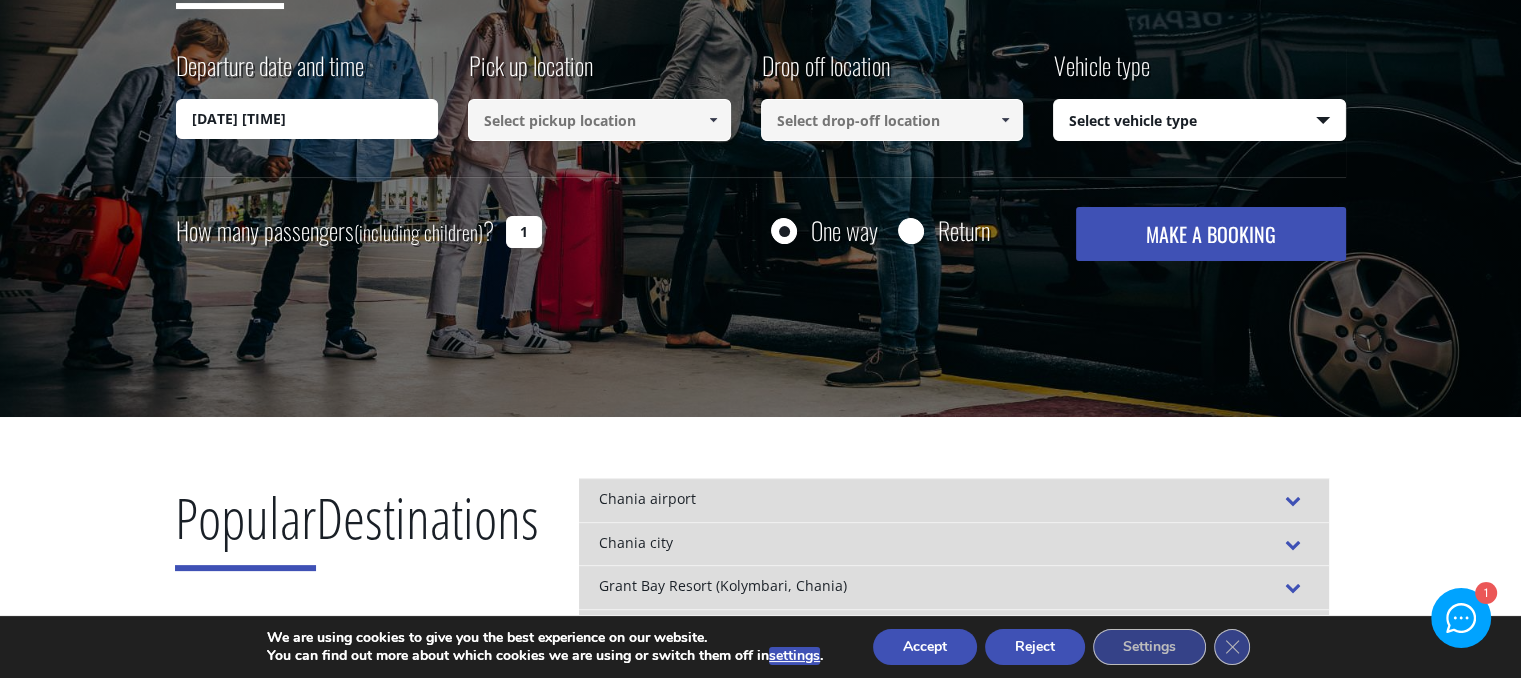 scroll, scrollTop: 406, scrollLeft: 0, axis: vertical 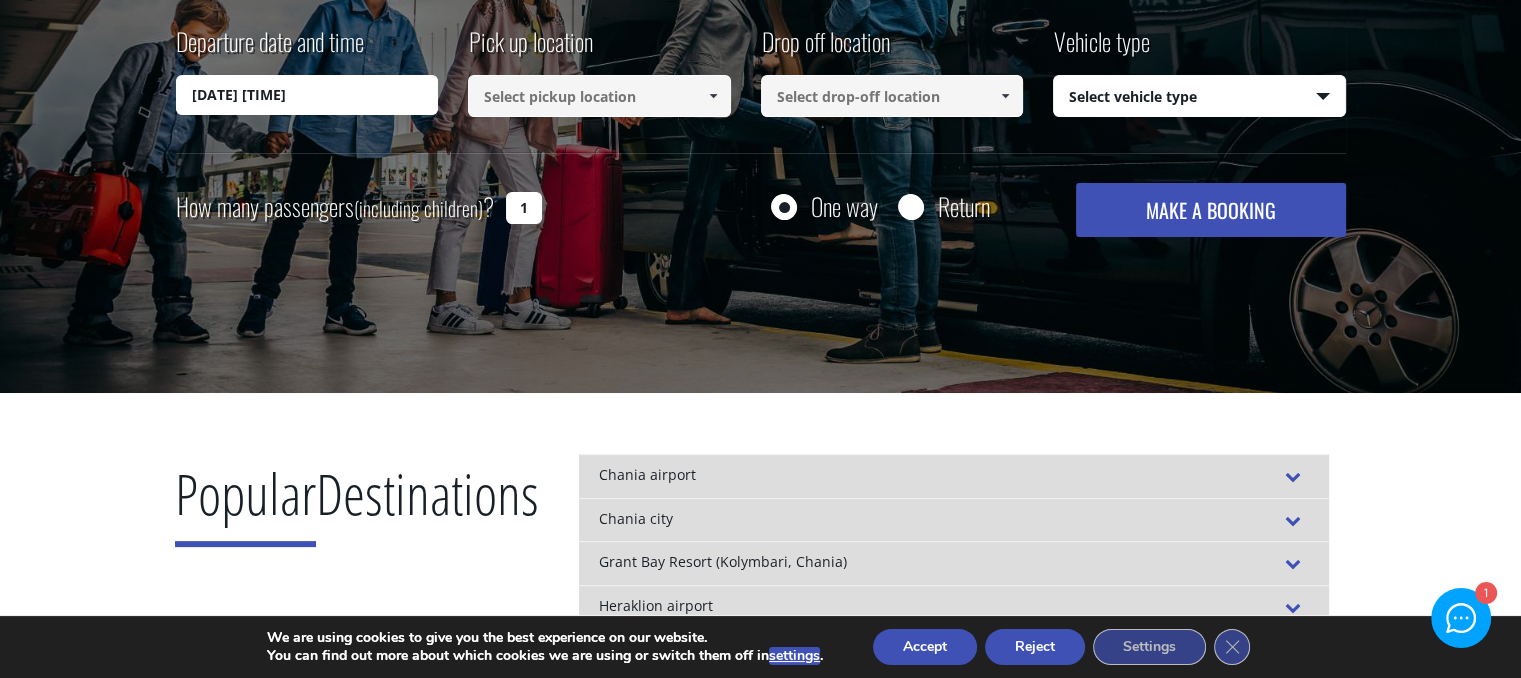 click on "[DATE] [TIME]" at bounding box center (307, 95) 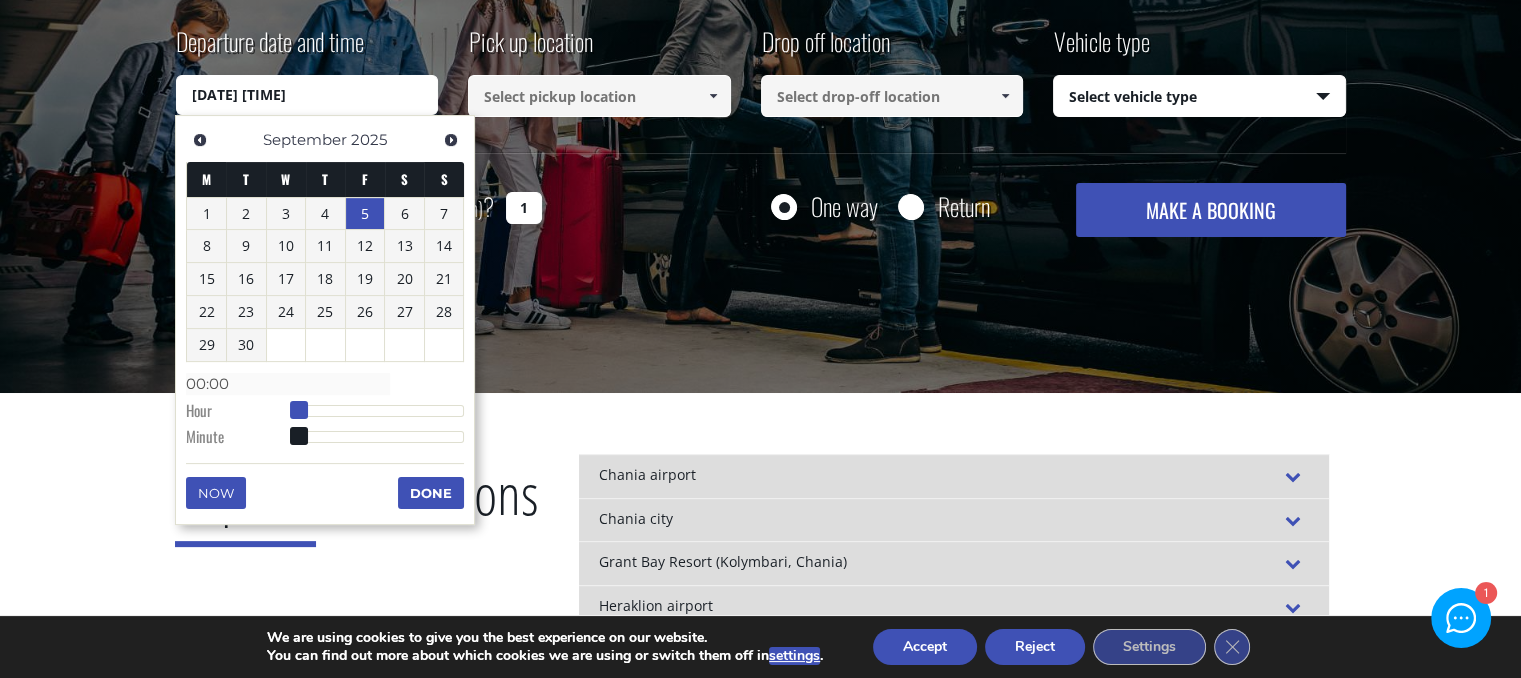 type on "[DATE] [TIME]" 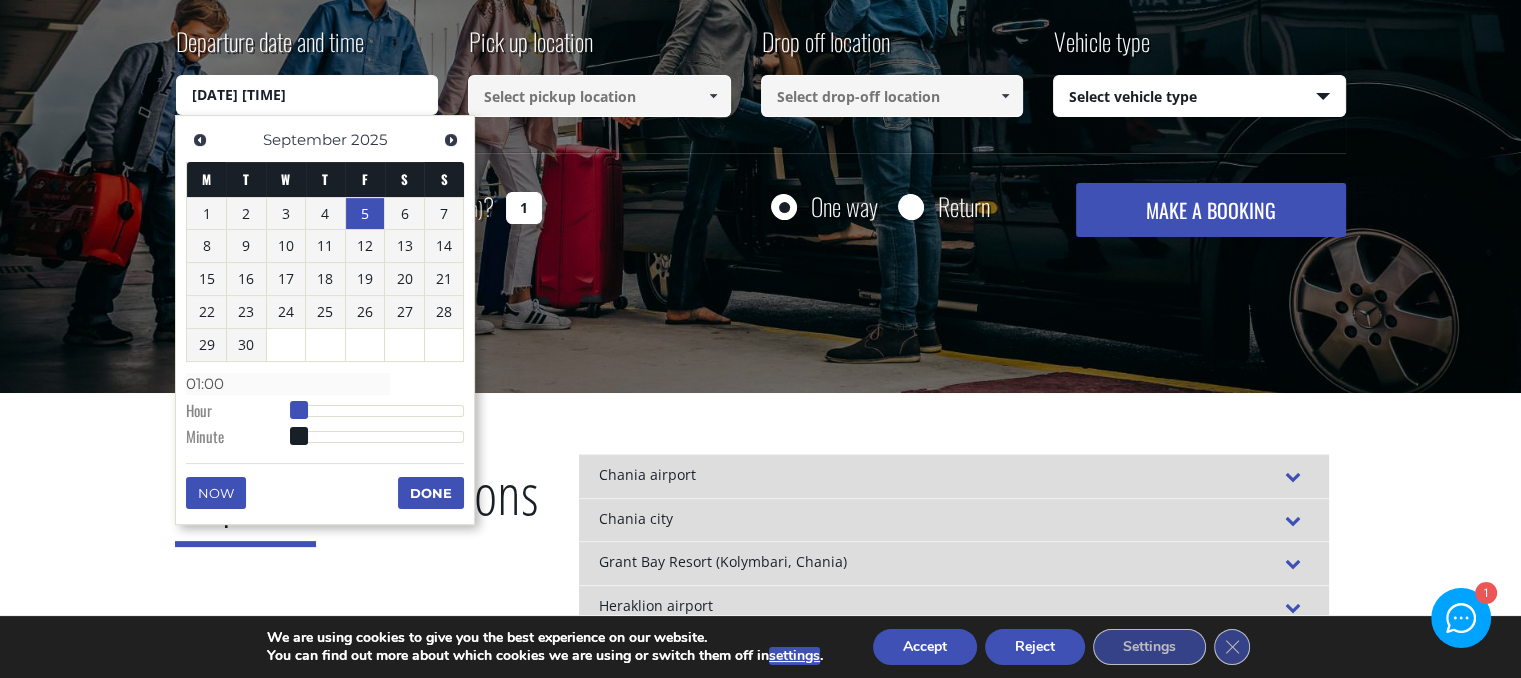 type on "[DATE] [TIME]" 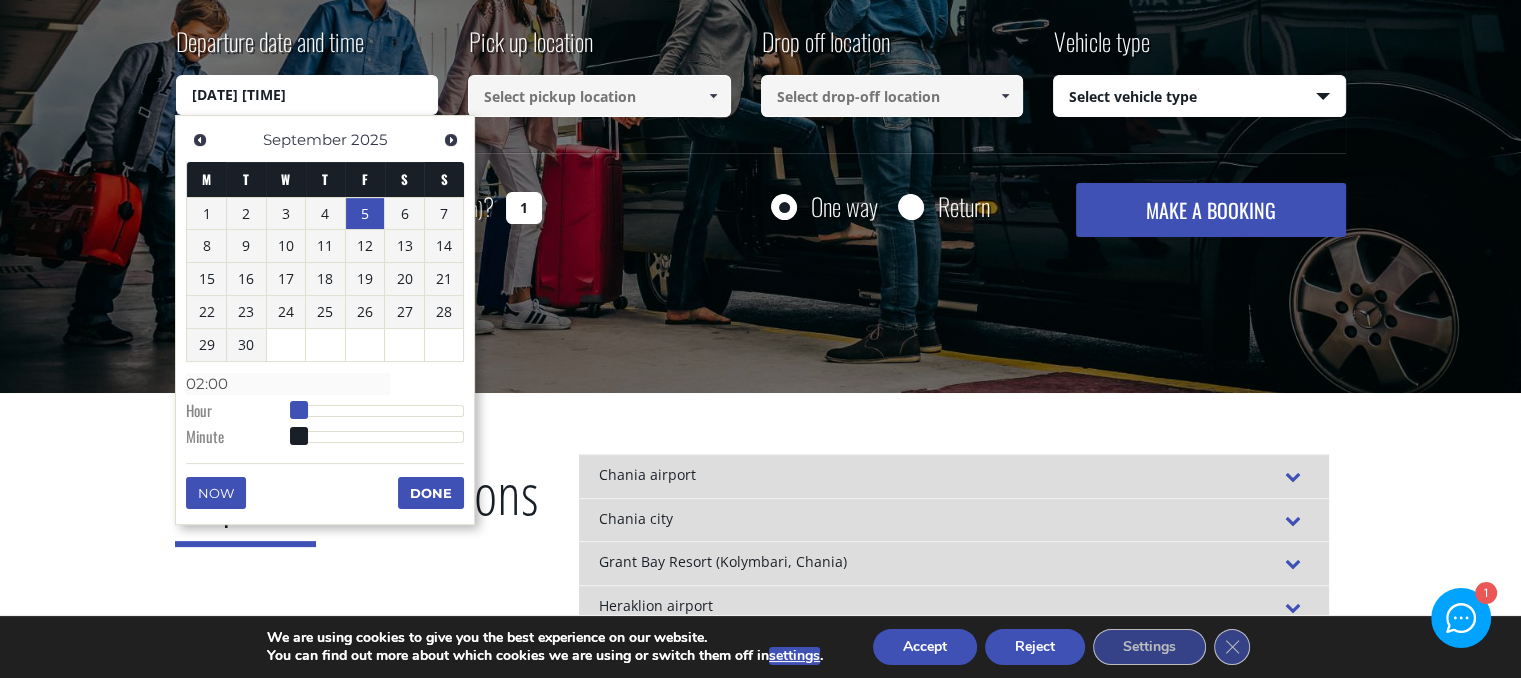 type on "[DATE] [TIME]" 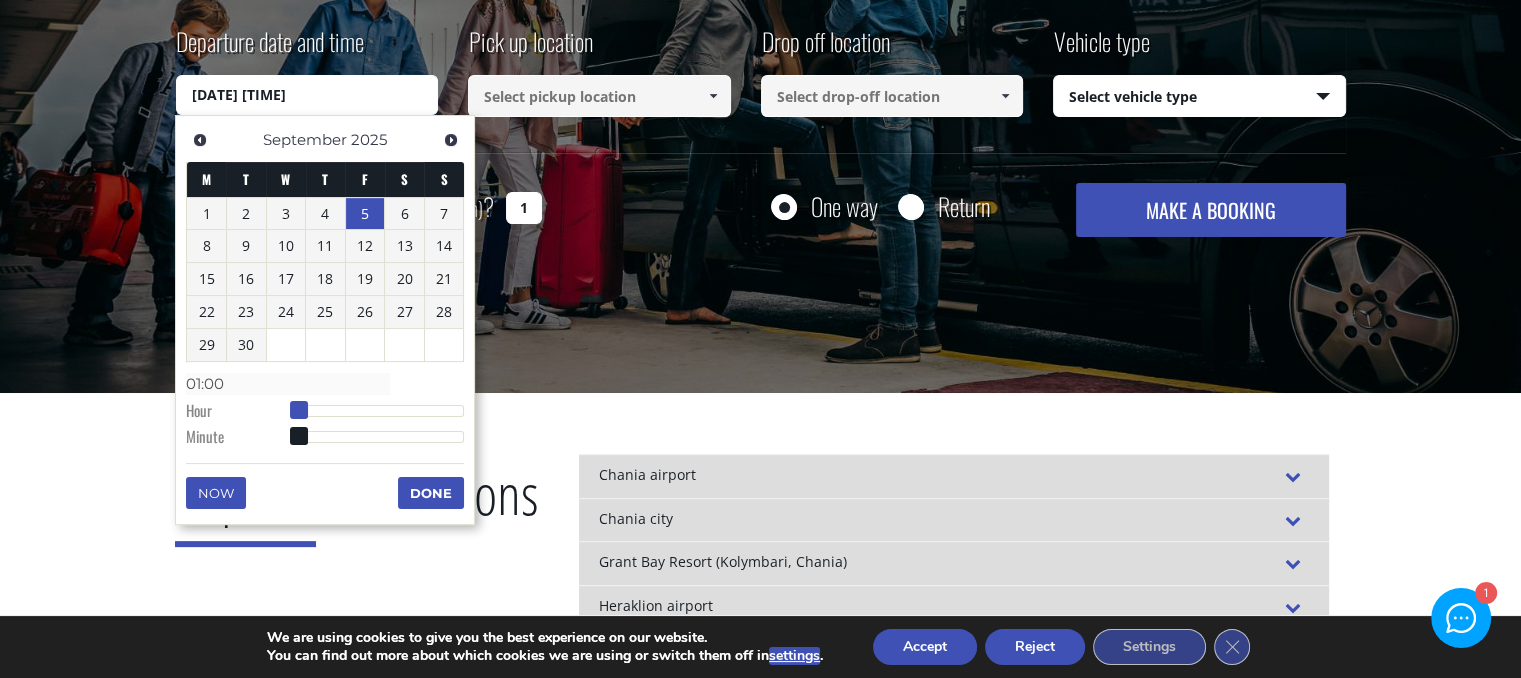 type on "[DATE] [TIME]" 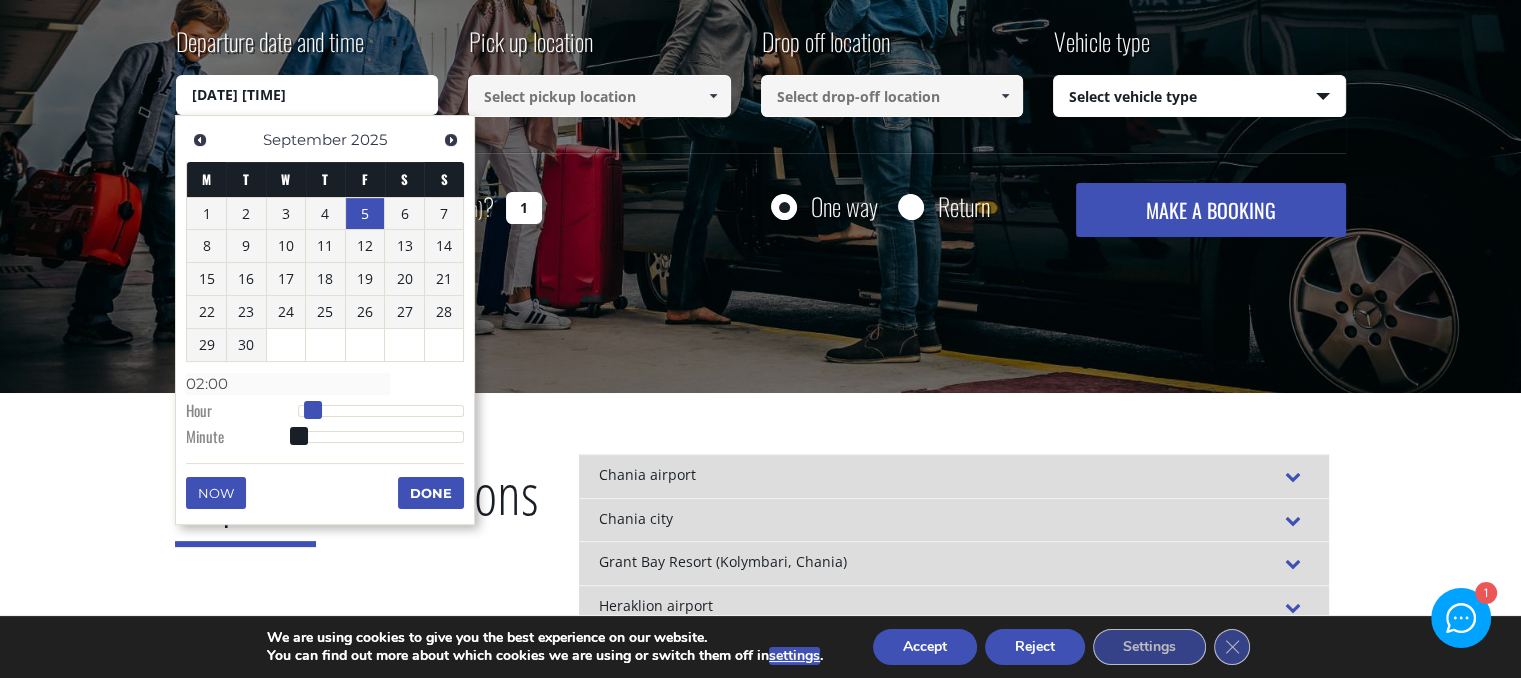 type on "[DATE] [TIME]" 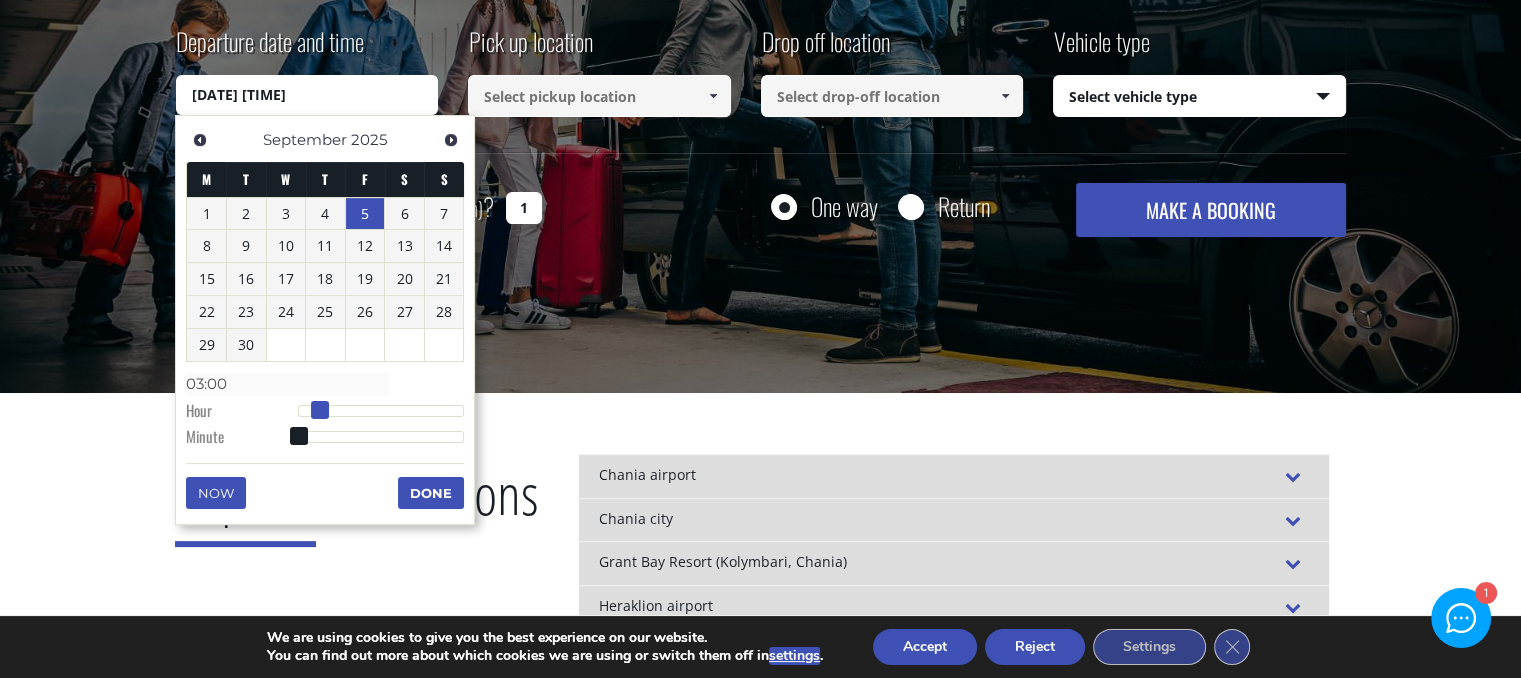 type on "[DATE] [TIME]" 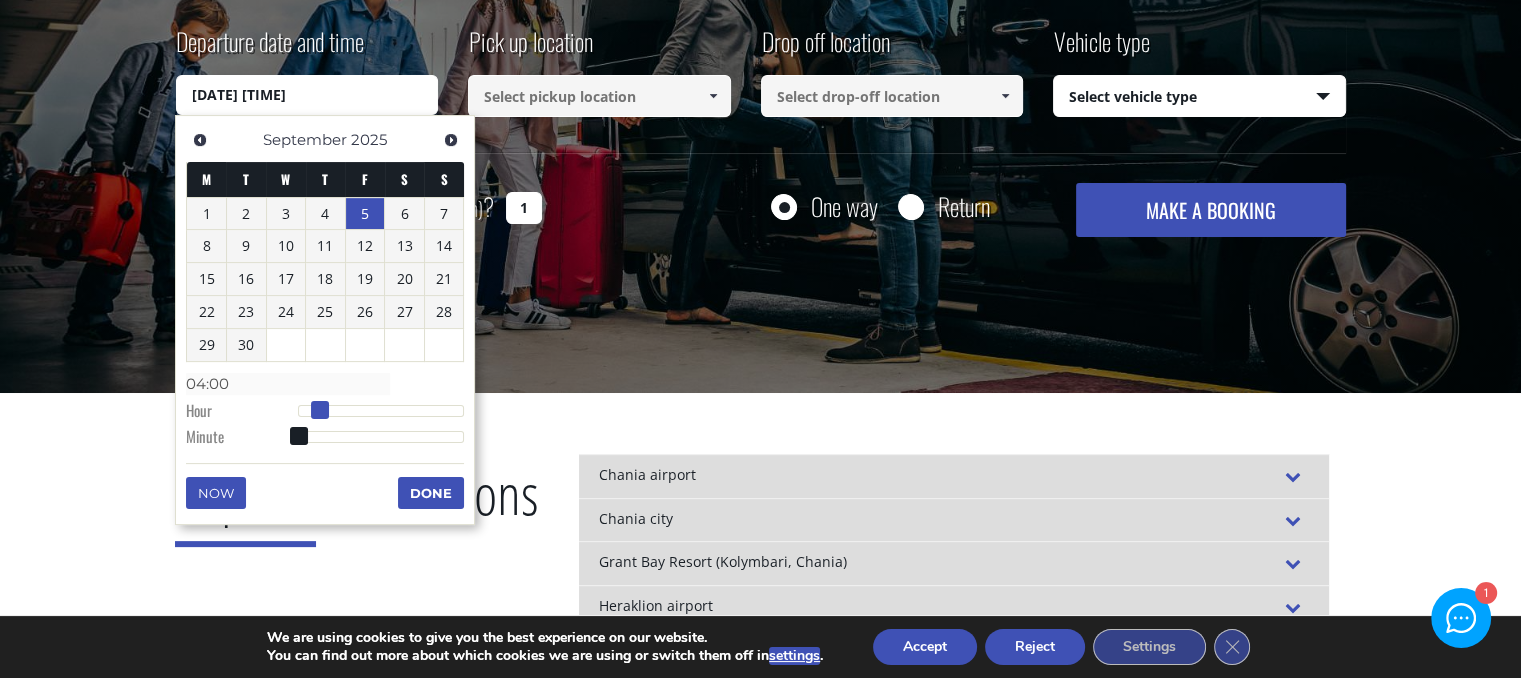 type on "[DATE] [TIME]" 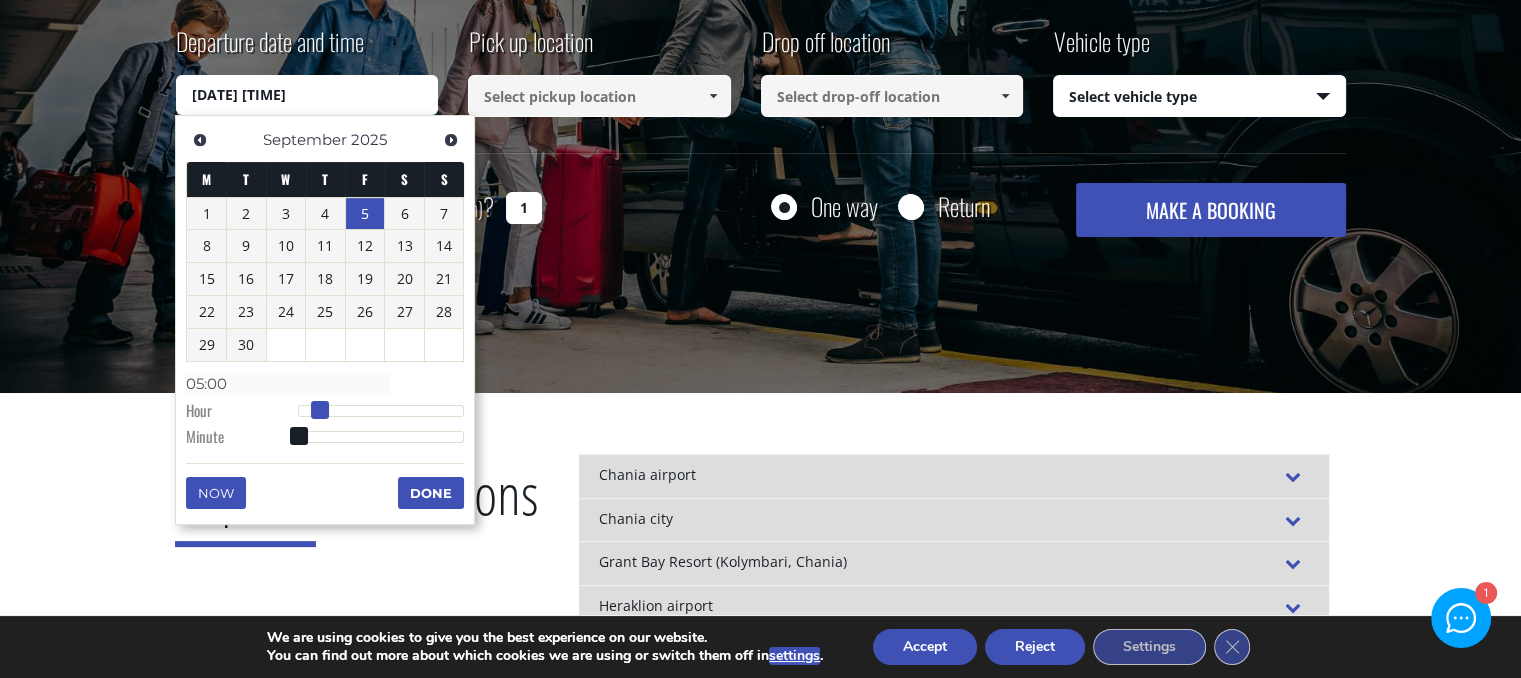 type on "[DATE] [TIME]" 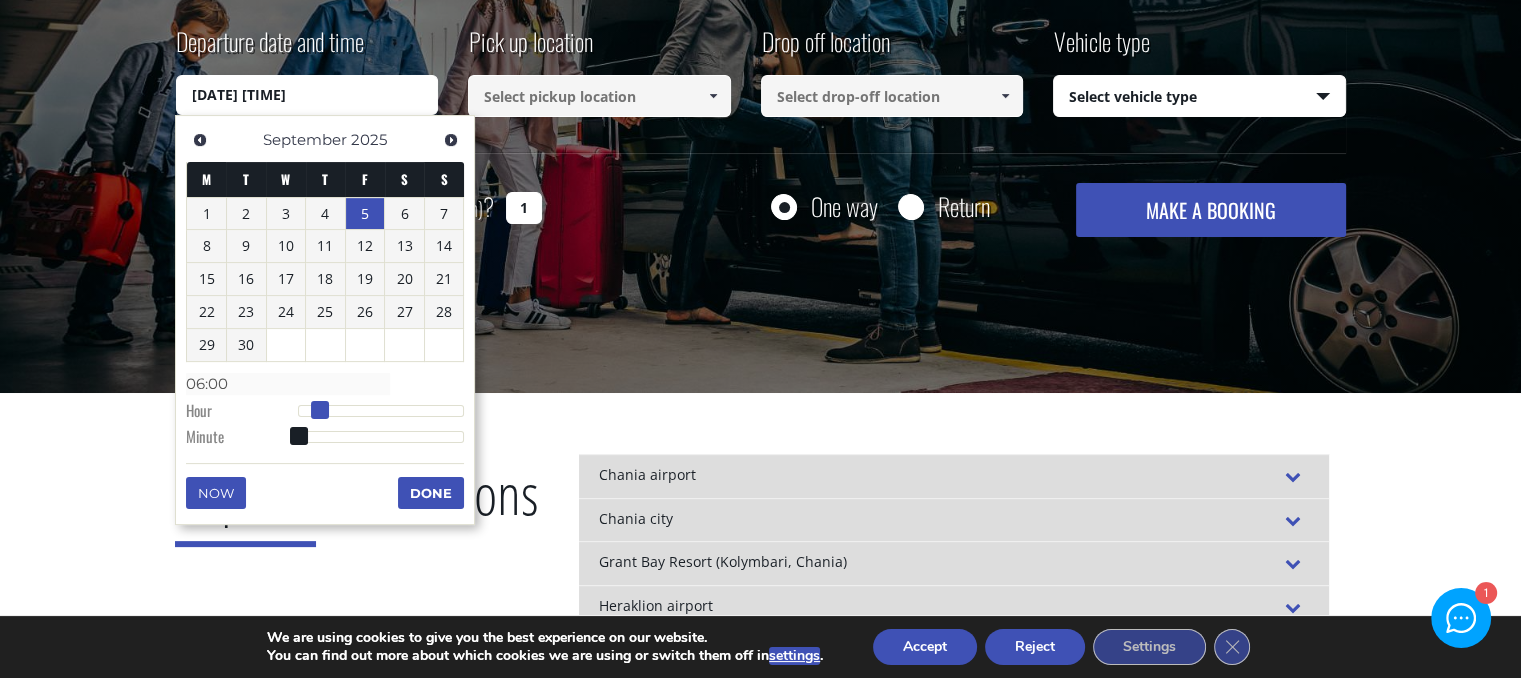 type on "[DATE] [TIME]" 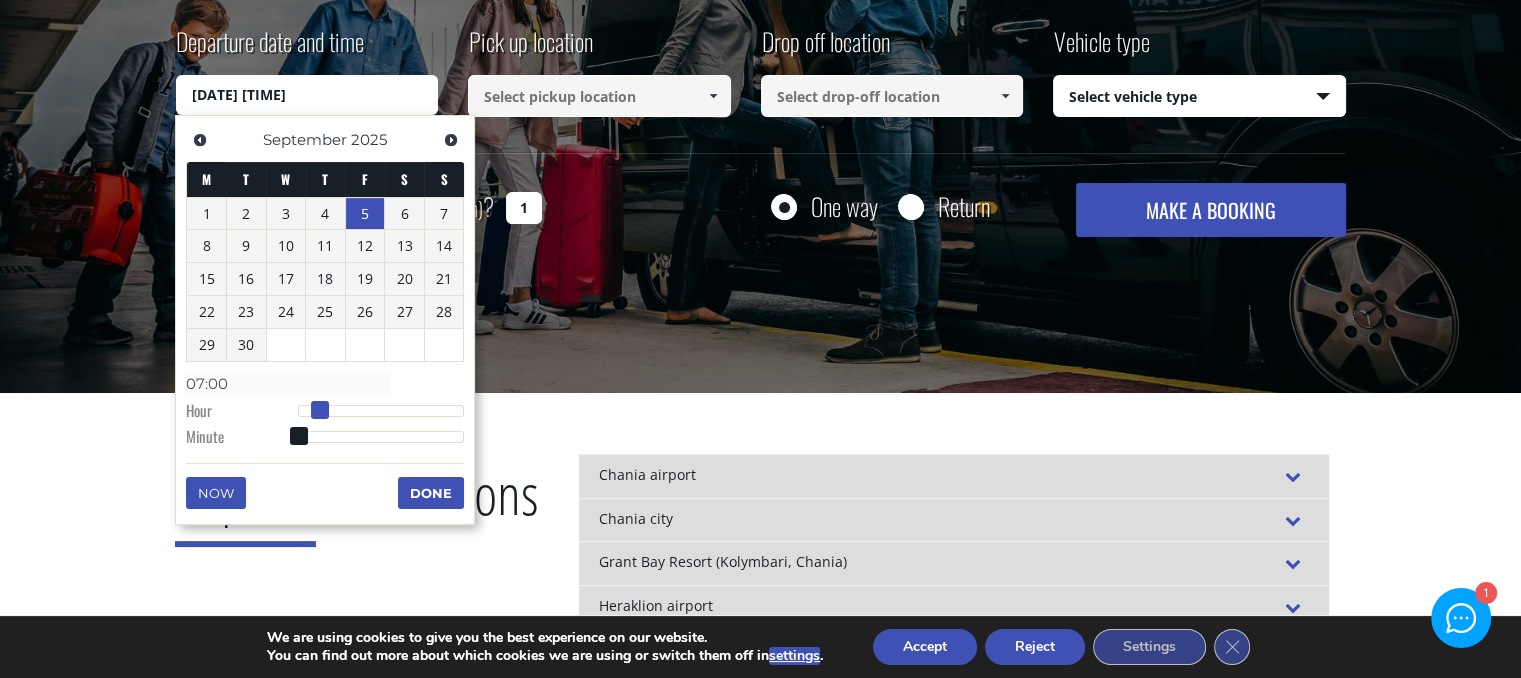 type on "[DATE] [TIME]" 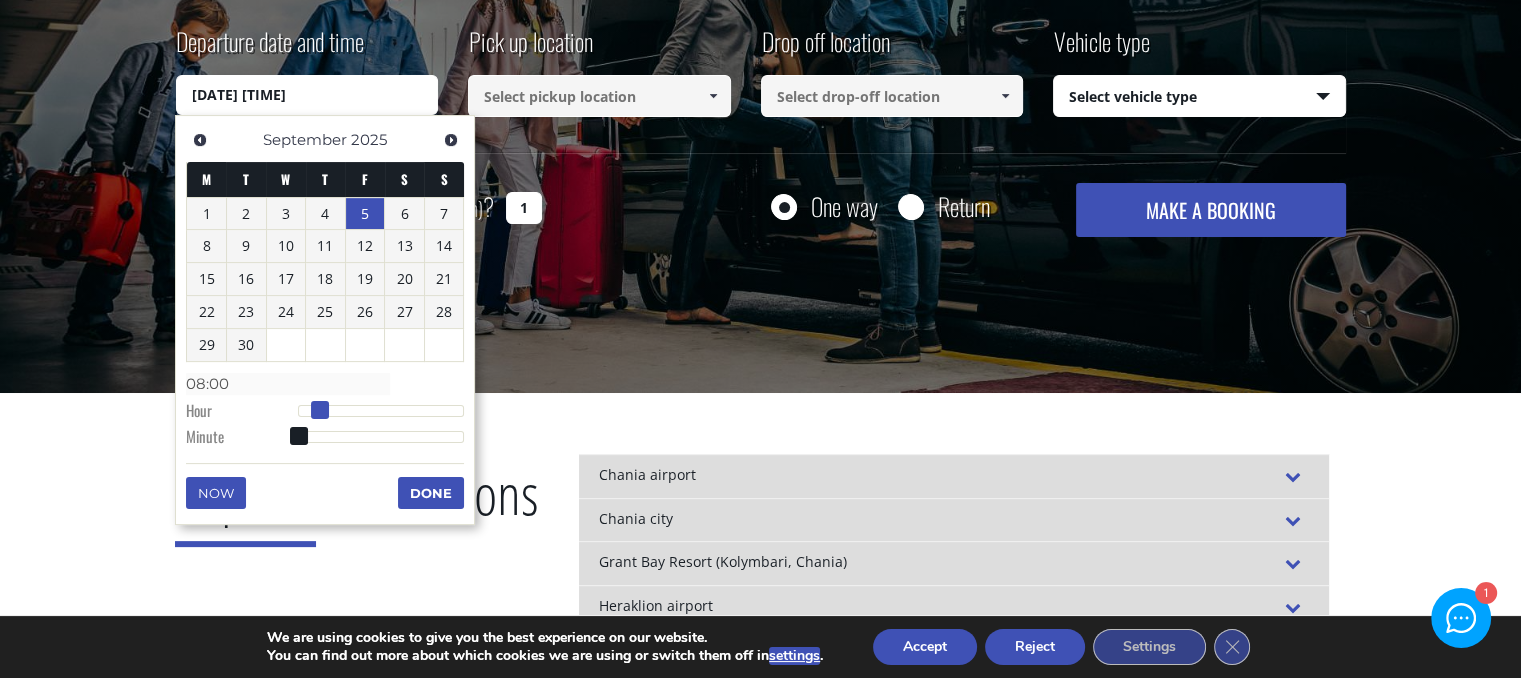 type on "[DATE] [TIME]" 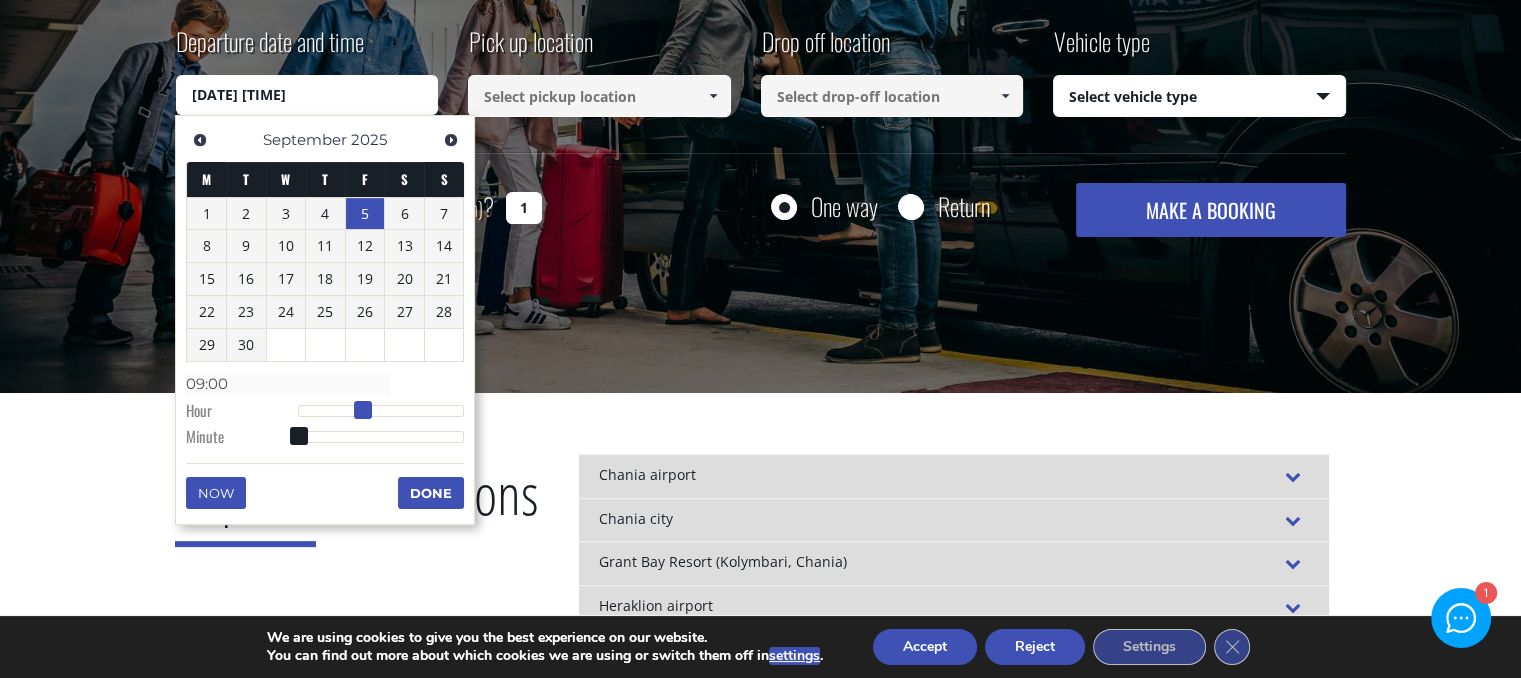 type on "[DATE] [TIME]" 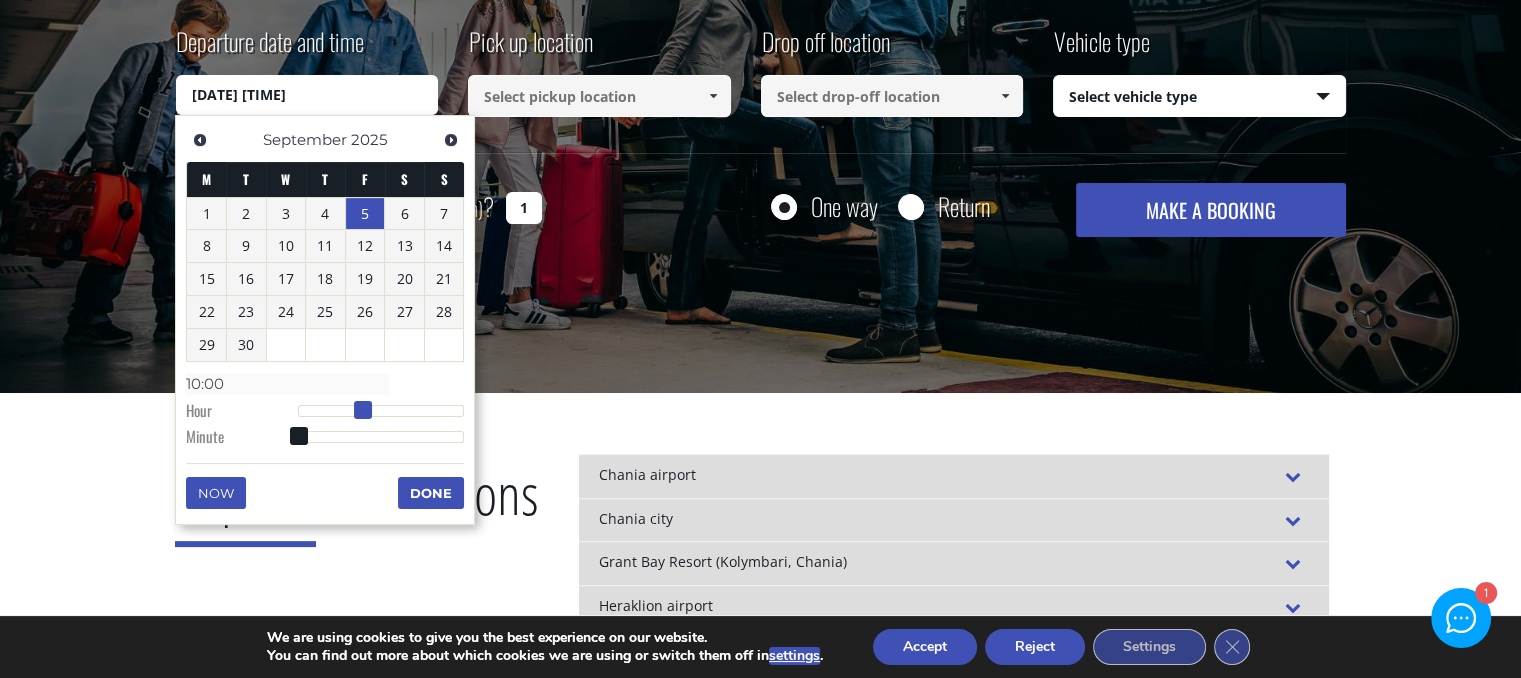 type on "[DATE] [TIME]" 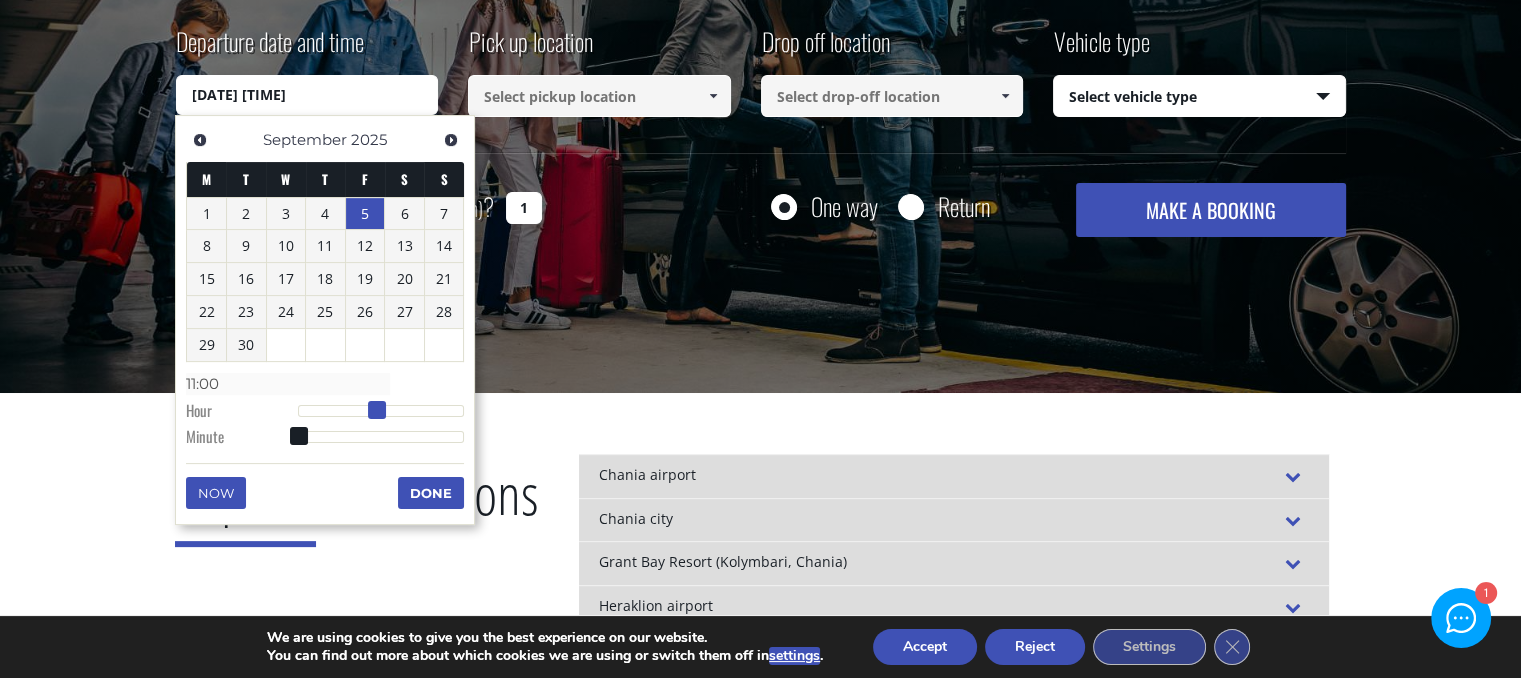 type on "[DATE] [TIME]" 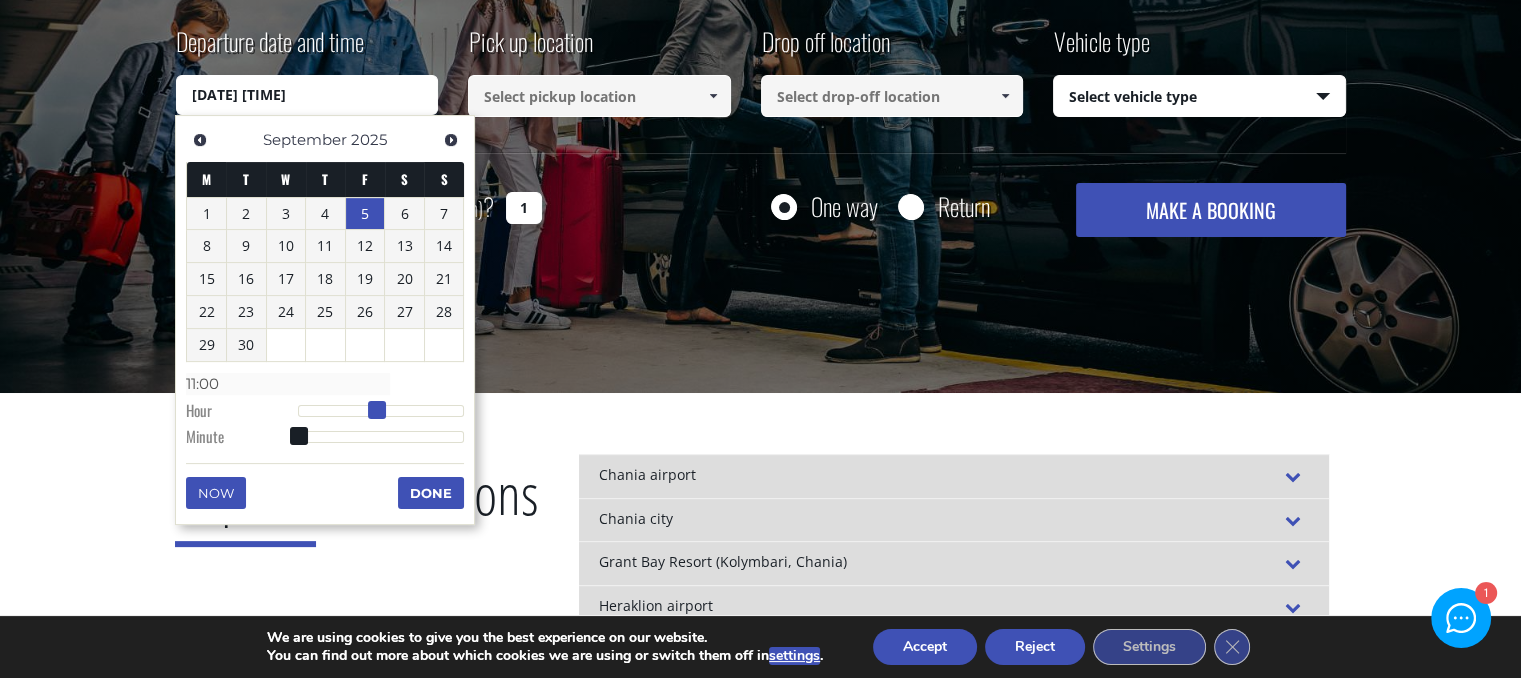 type on "10:00" 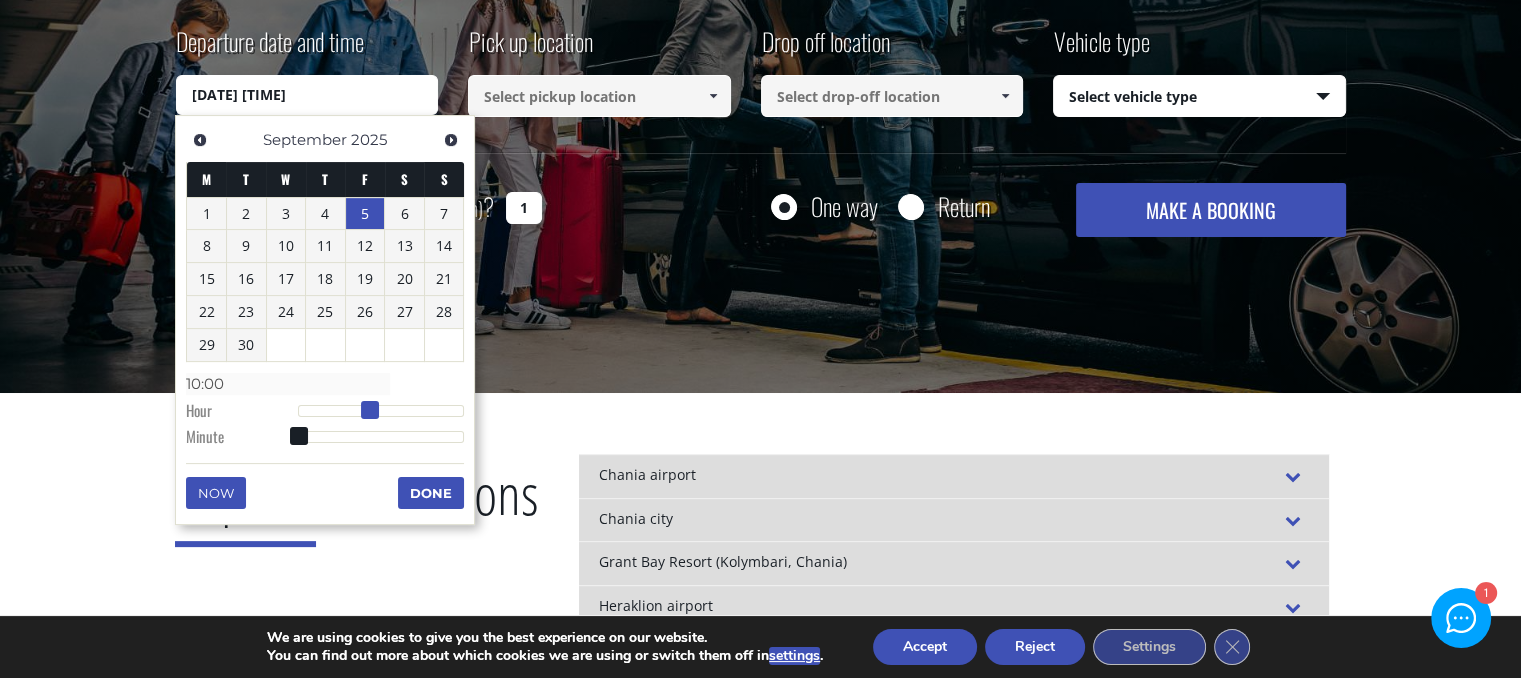 drag, startPoint x: 298, startPoint y: 410, endPoint x: 367, endPoint y: 409, distance: 69.00725 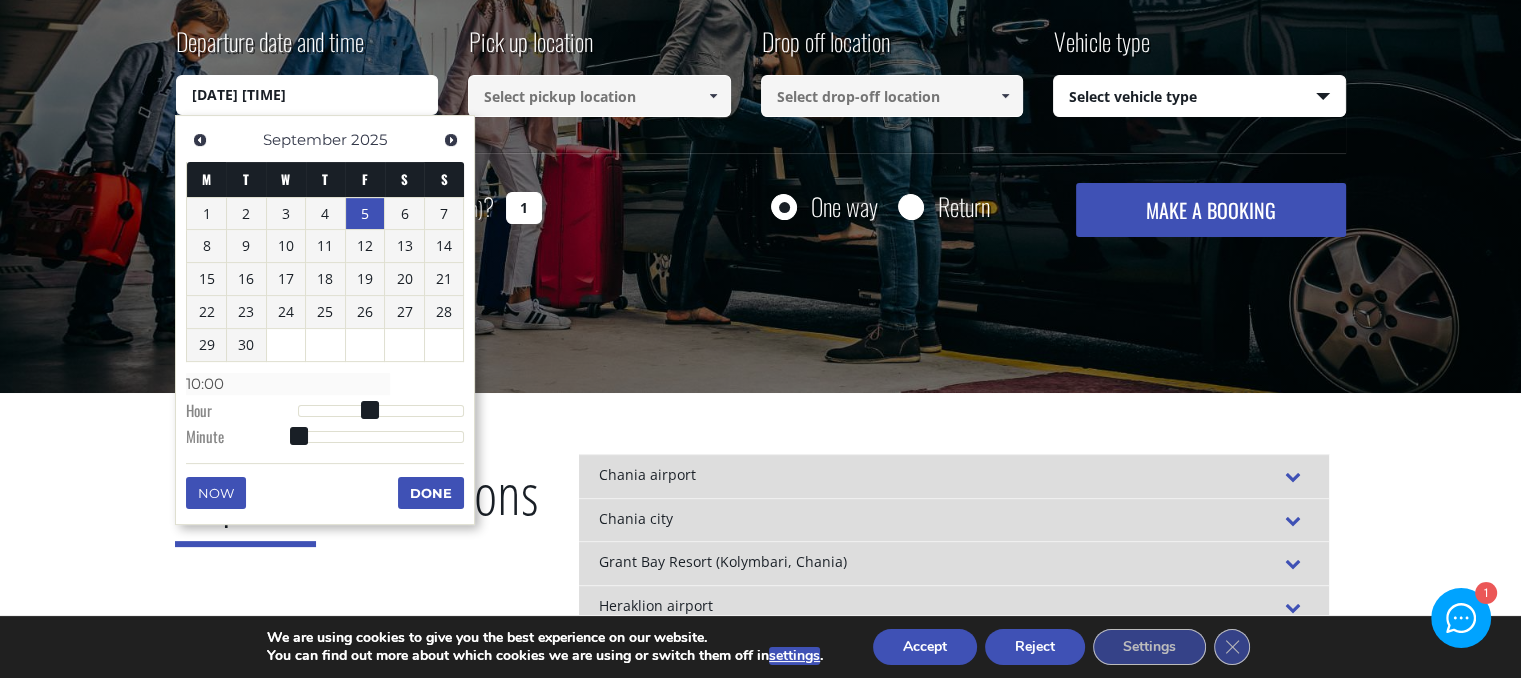click on "Done" at bounding box center (431, 493) 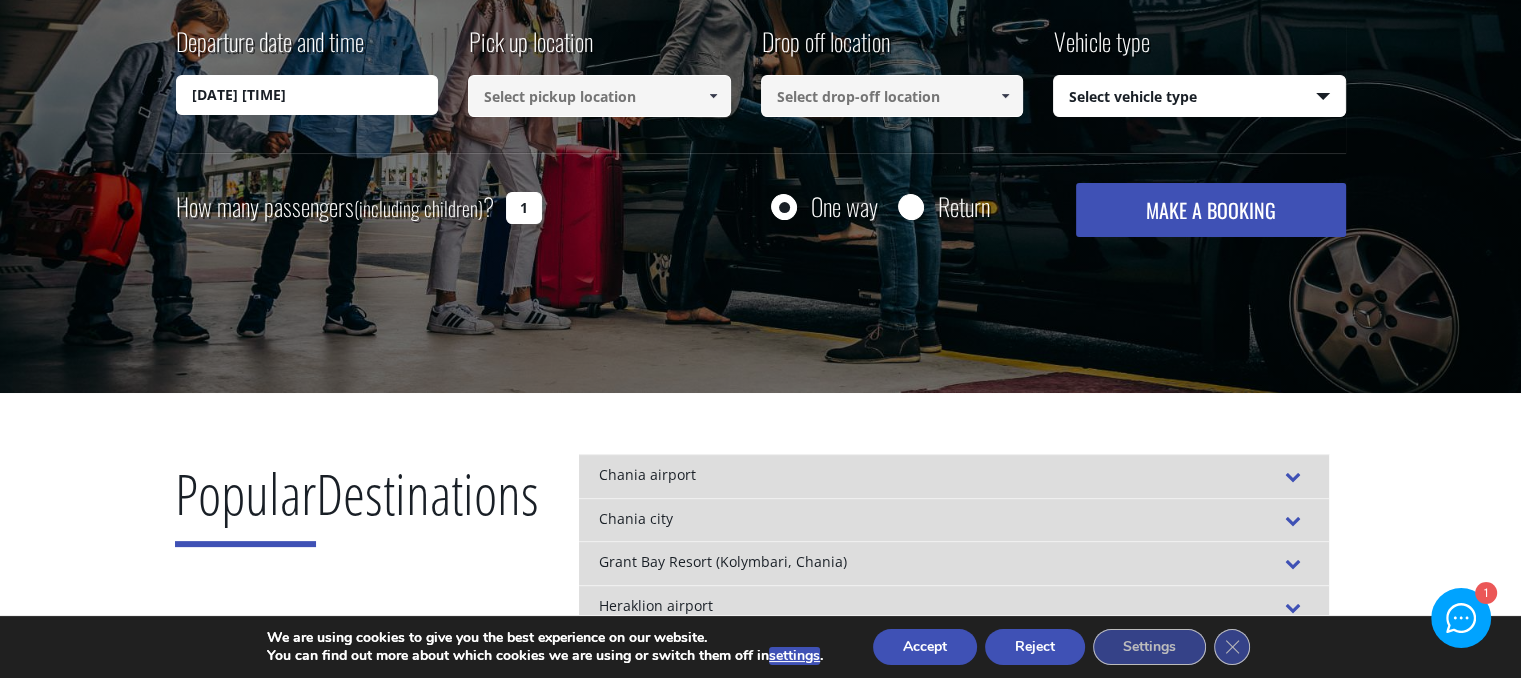 click at bounding box center (599, 96) 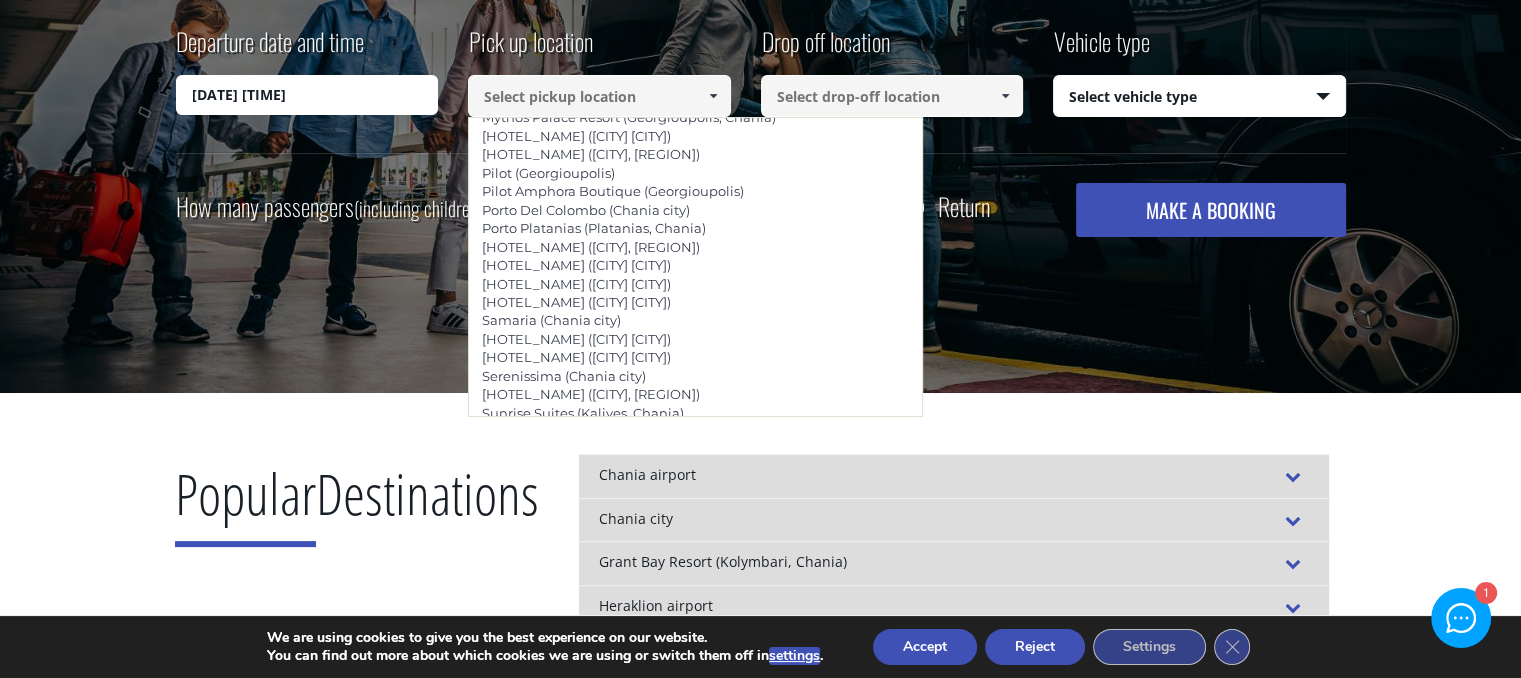 scroll, scrollTop: 1304, scrollLeft: 0, axis: vertical 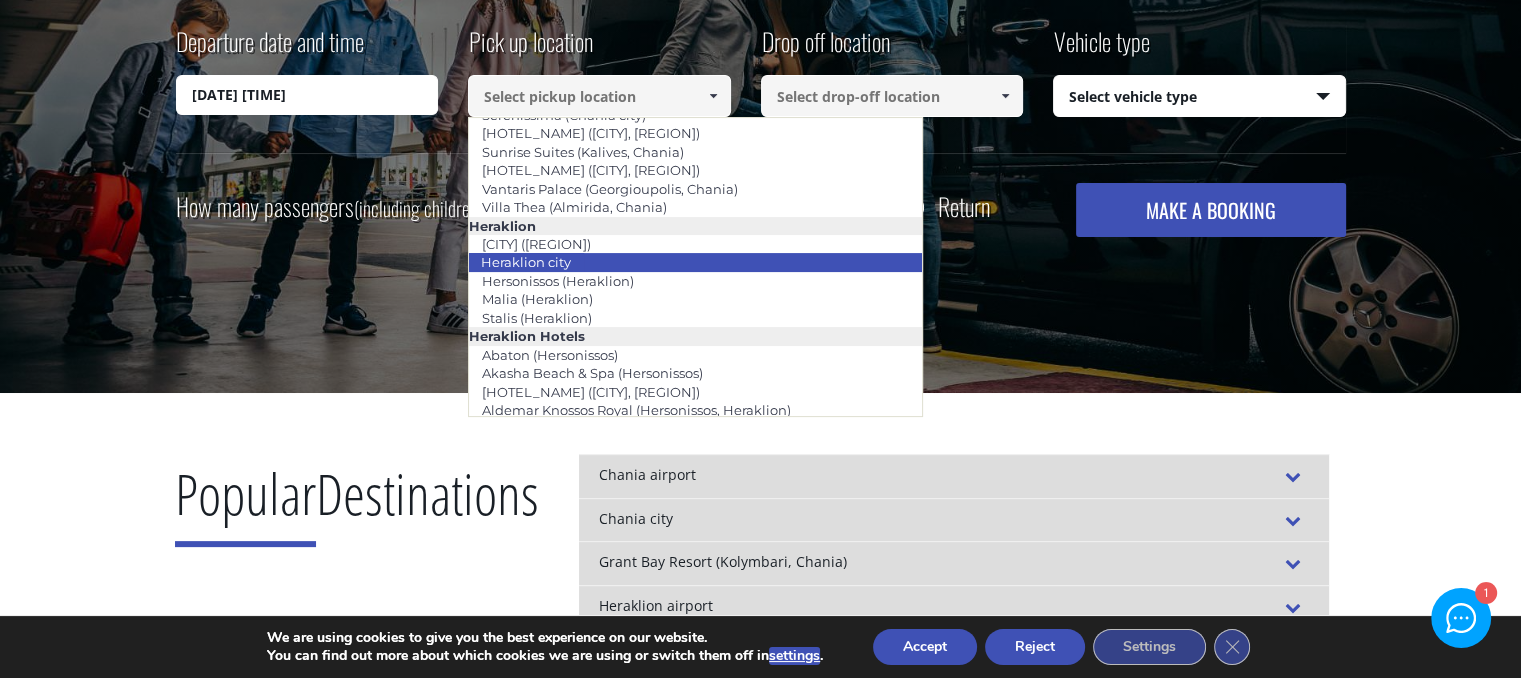 click on "Heraklion city" at bounding box center [695, 262] 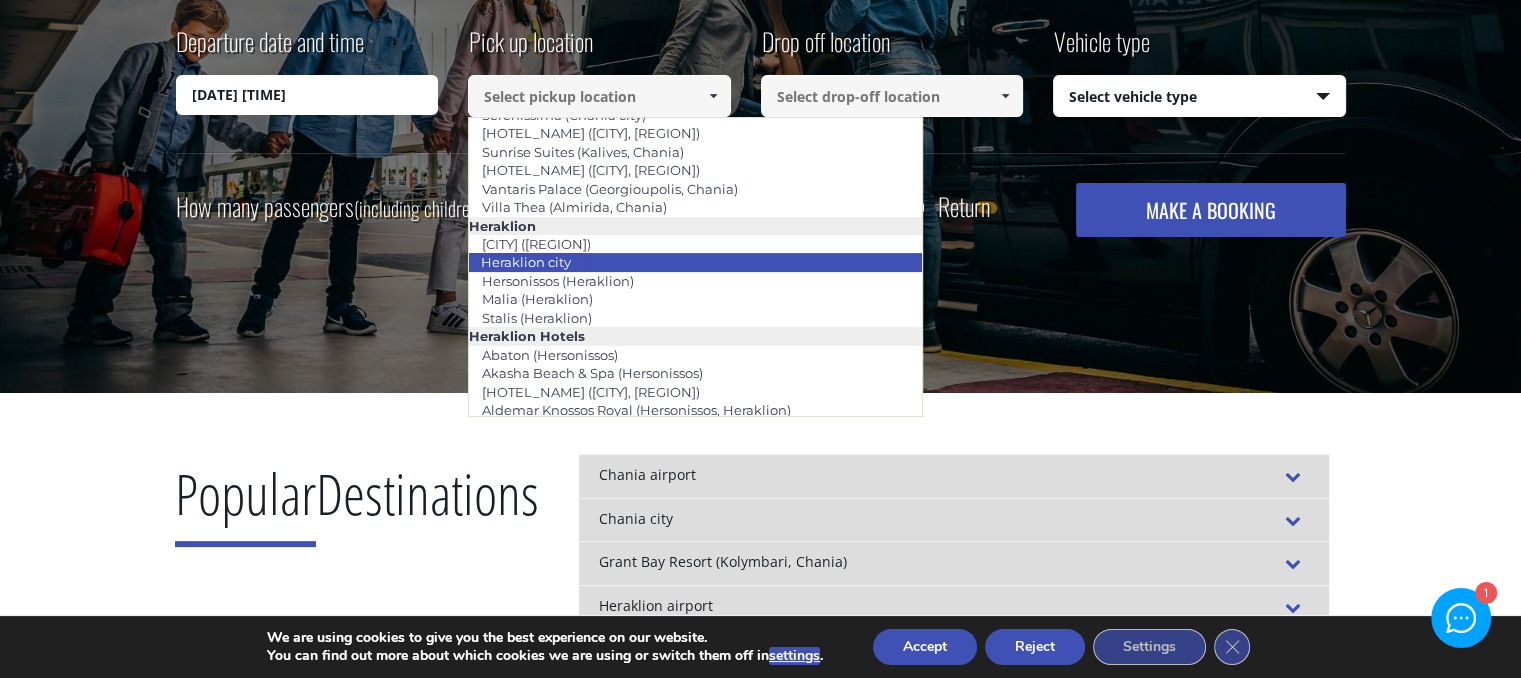 type on "Heraklion city" 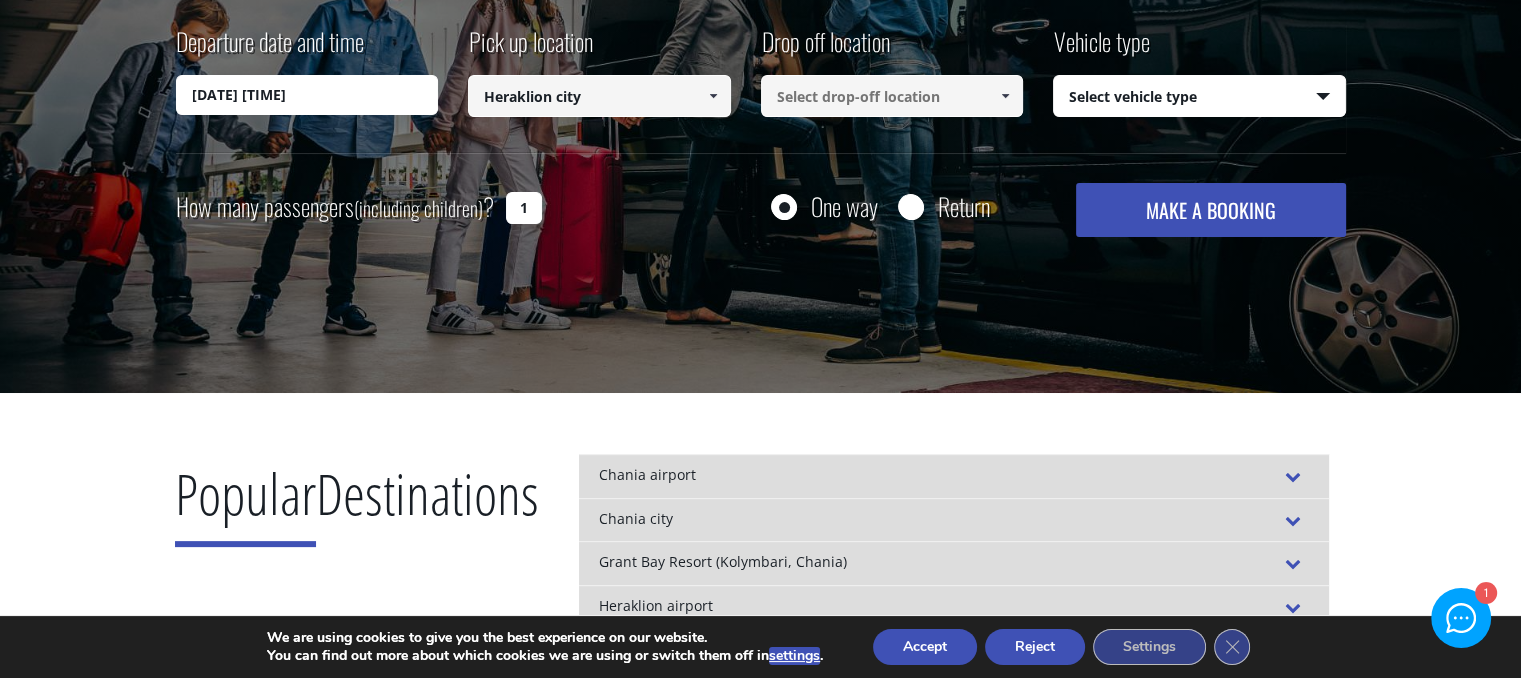 click at bounding box center (892, 96) 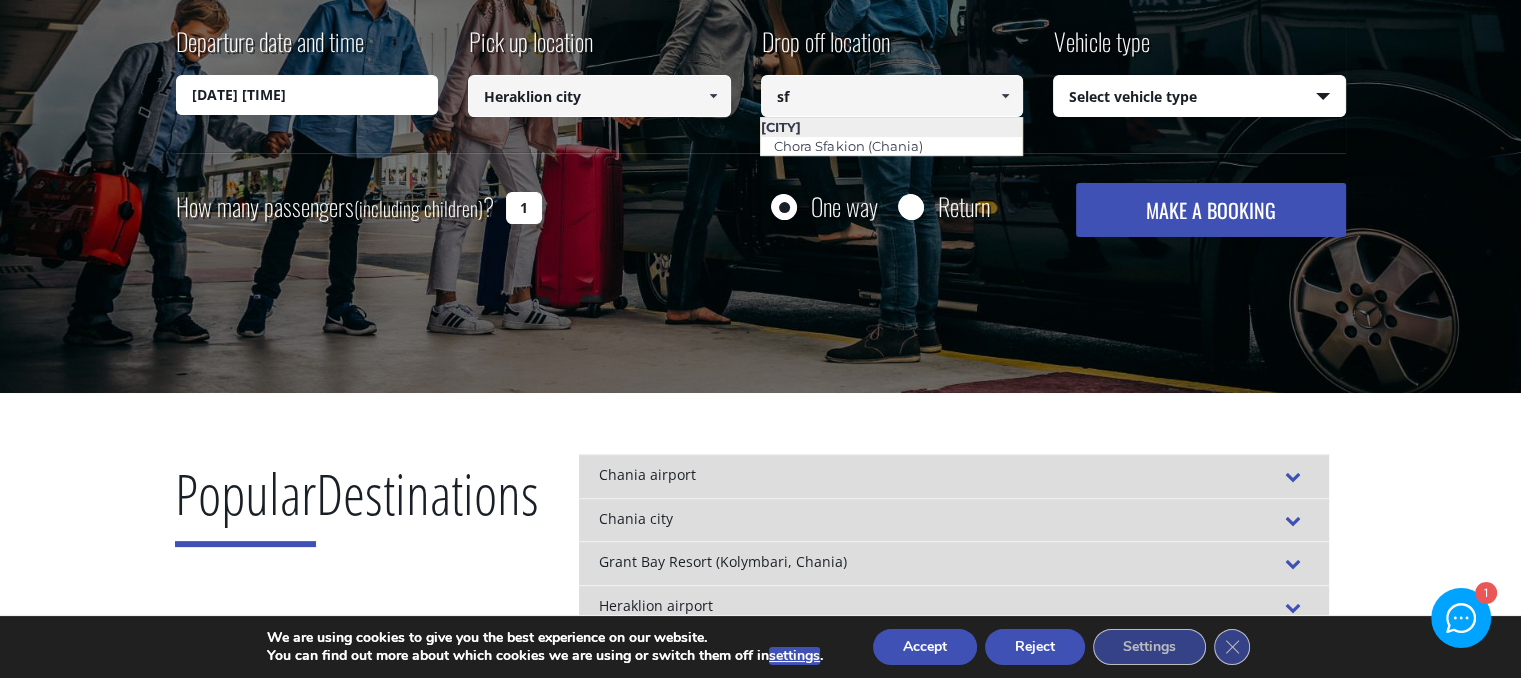 scroll, scrollTop: 0, scrollLeft: 0, axis: both 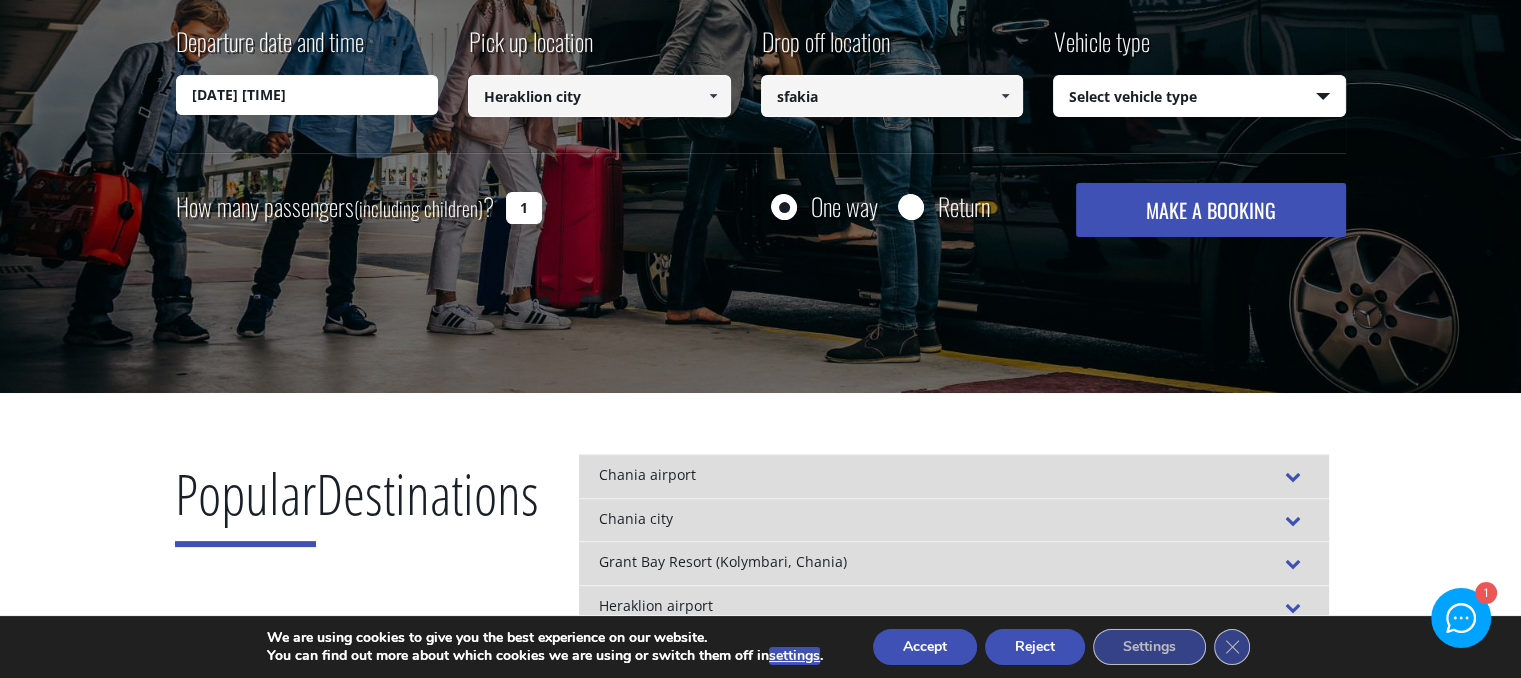 type on "sfakia" 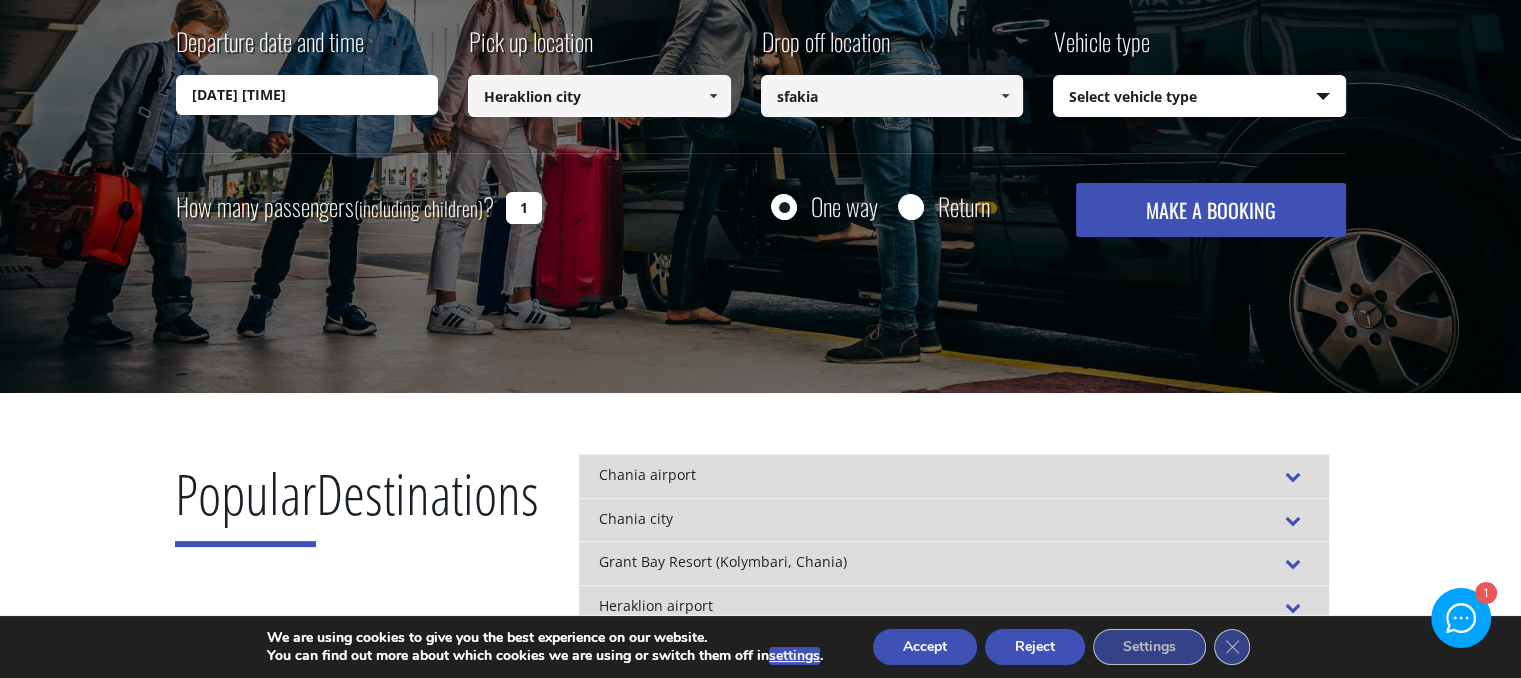 click on "Select vehicle type Taxi (4 passengers) Mercedes E Class Mini Van (7 passengers) Mercedes Vito Mini Bus (10 passengers) Mercedes Sprinter Mini Bus 16 (16 passengers) Mercedes Sprinter" at bounding box center [1199, 97] 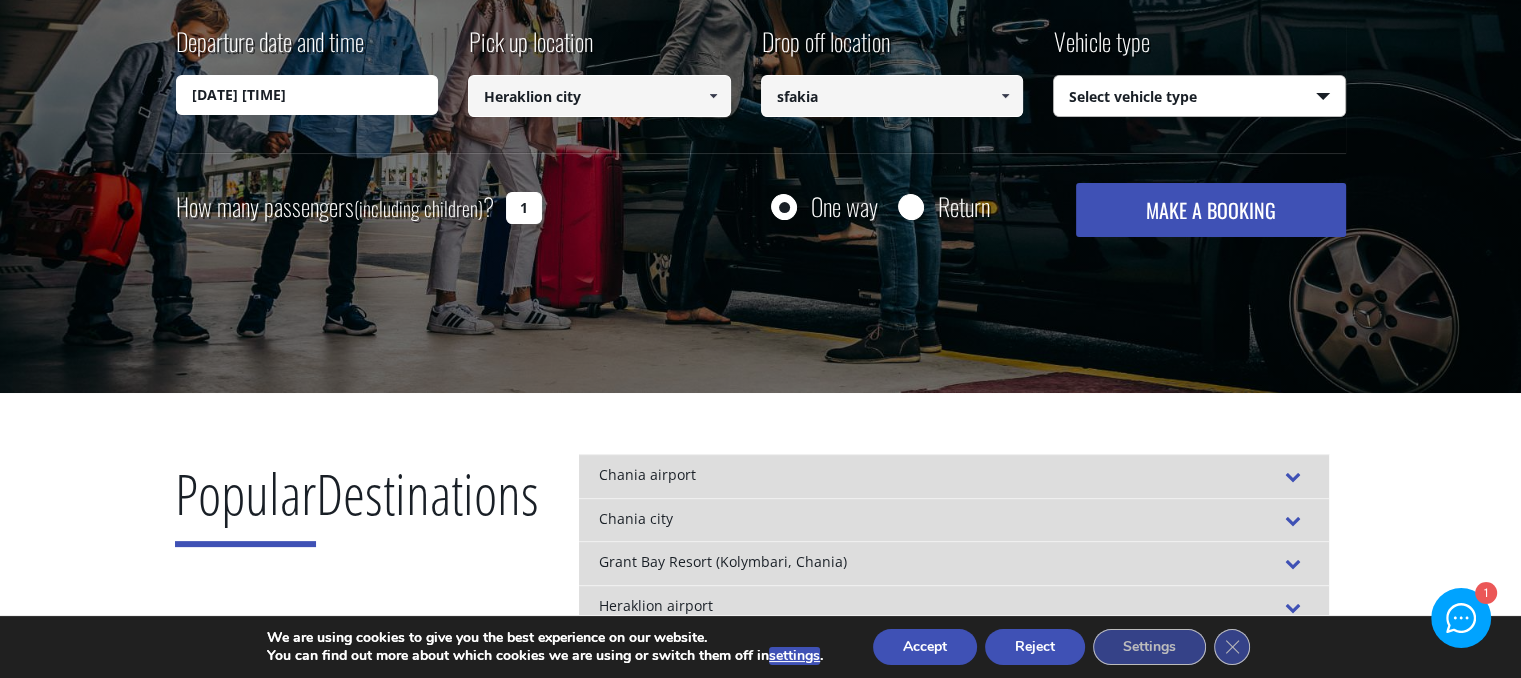 select on "540" 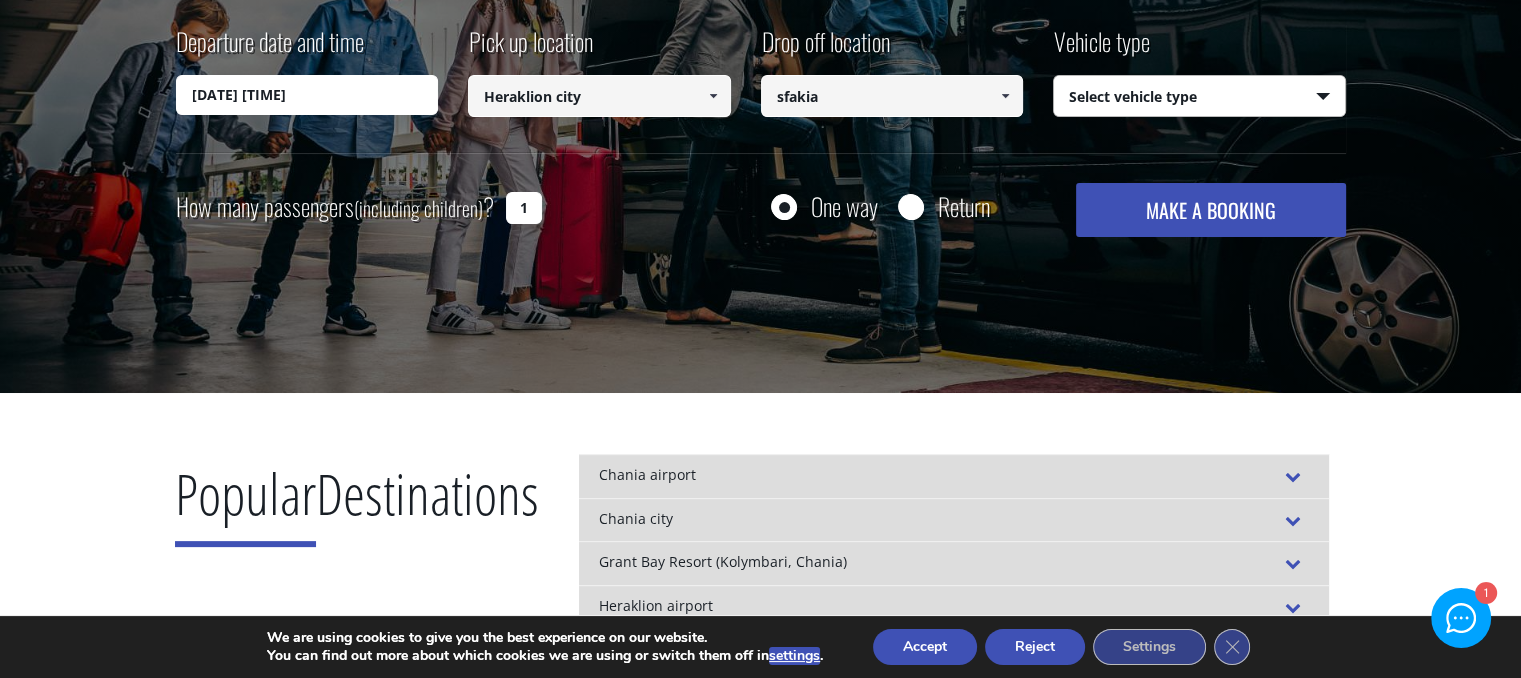 click on "Select vehicle type Taxi (4 passengers) Mercedes E Class Mini Van (7 passengers) Mercedes Vito Mini Bus (10 passengers) Mercedes Sprinter Mini Bus 16 (16 passengers) Mercedes Sprinter" at bounding box center [1199, 97] 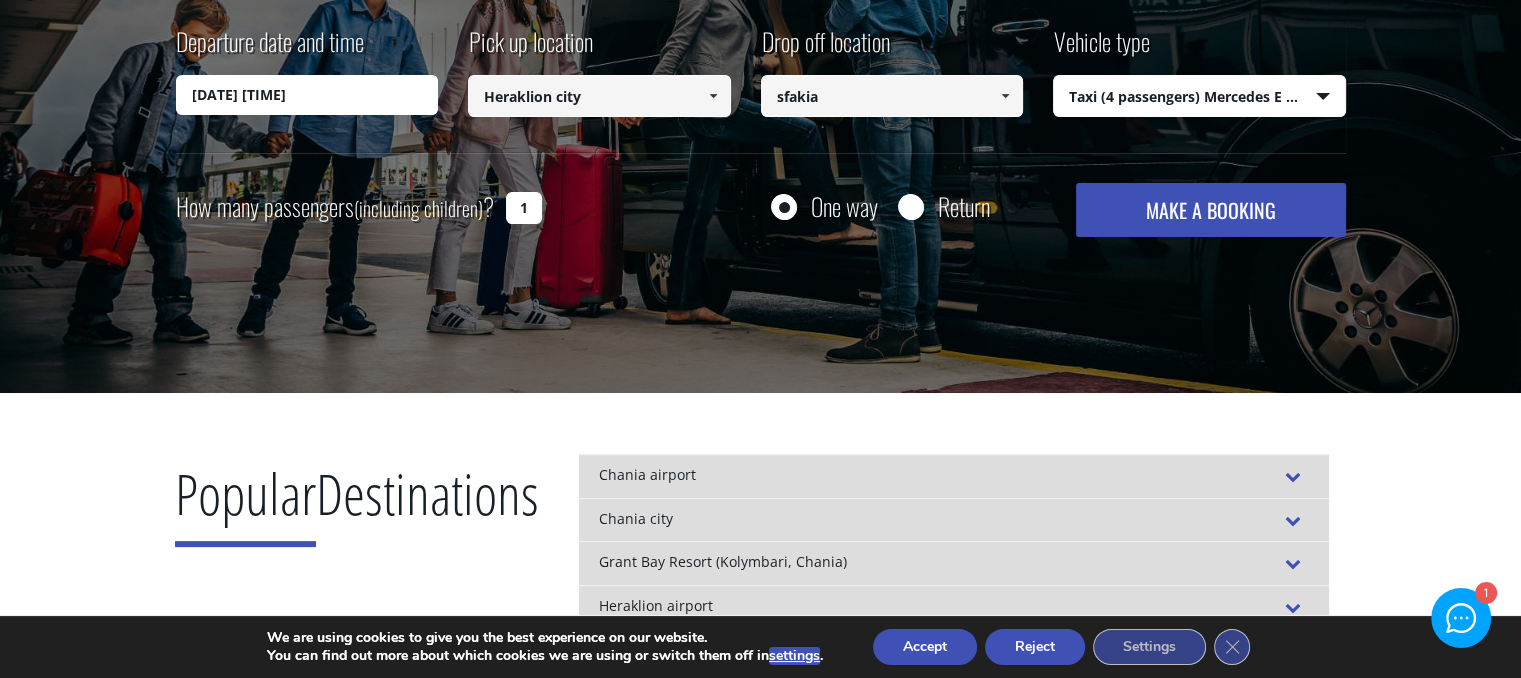 click on "MAKE A BOOKING" at bounding box center [1210, 210] 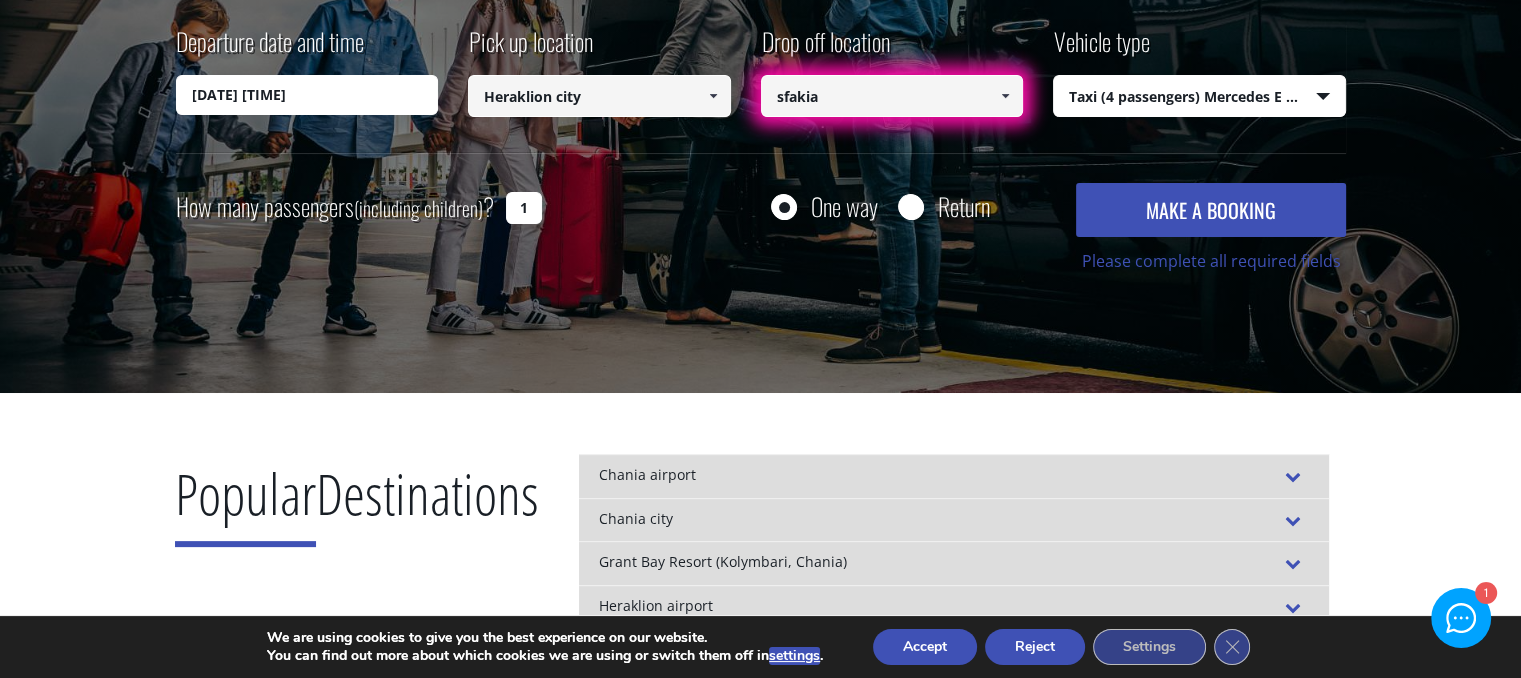 click on "sfakia" at bounding box center (892, 96) 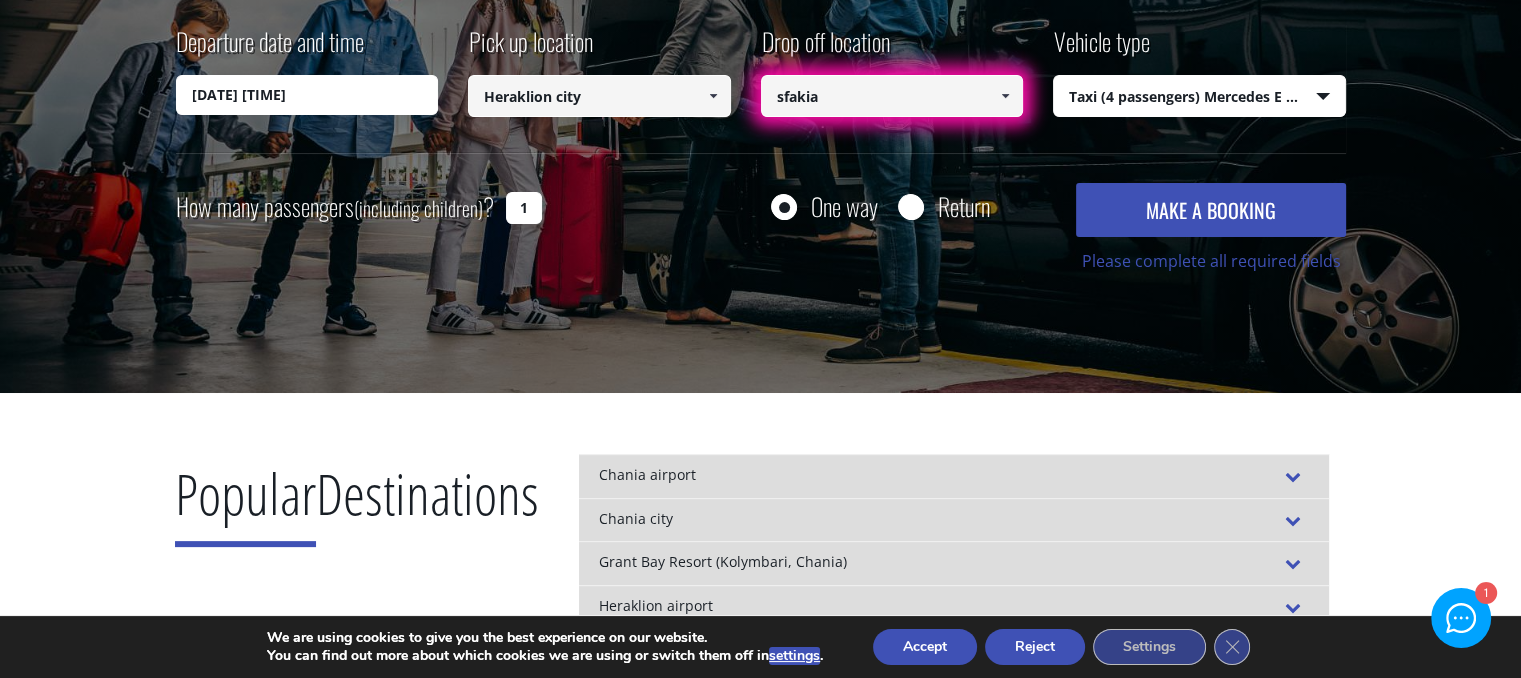 click on "sfakia" at bounding box center (892, 96) 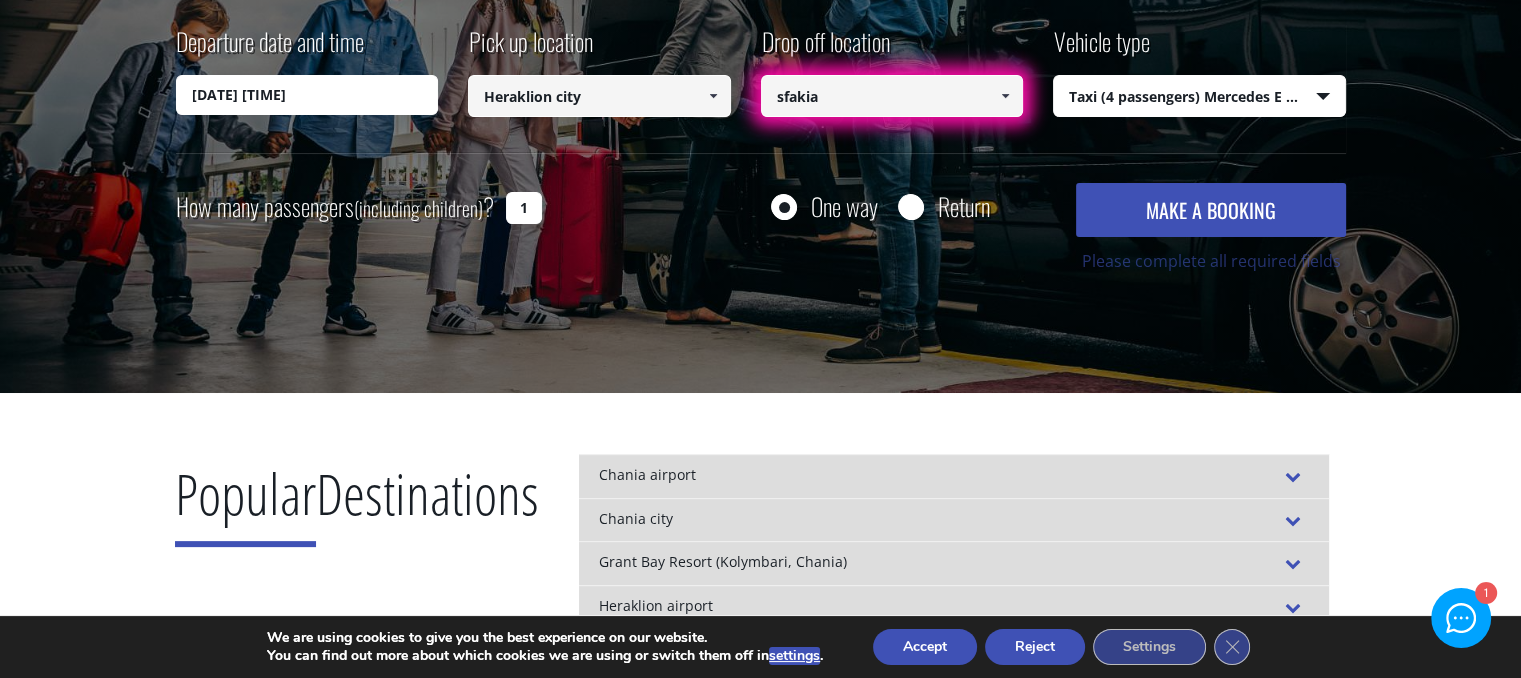 click on "sfakia" at bounding box center (892, 96) 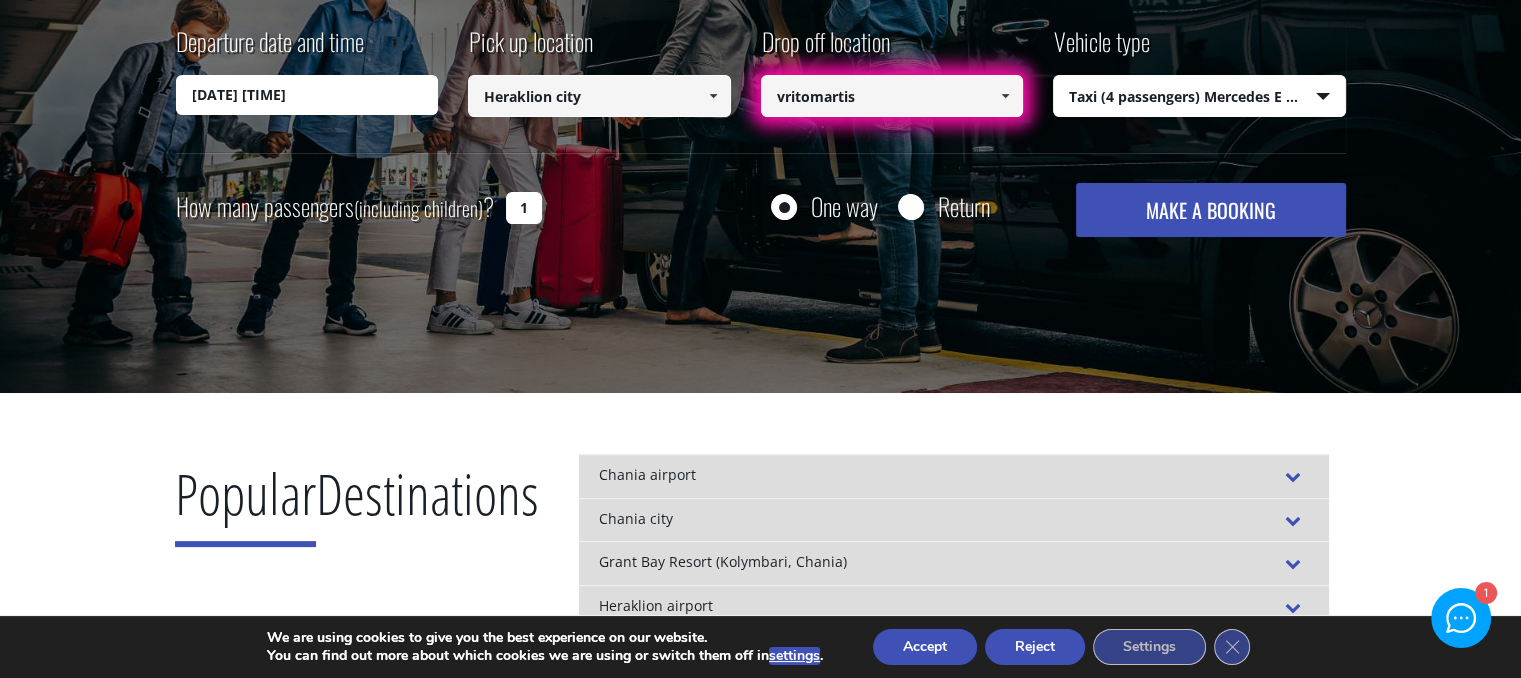 type on "vritomartis" 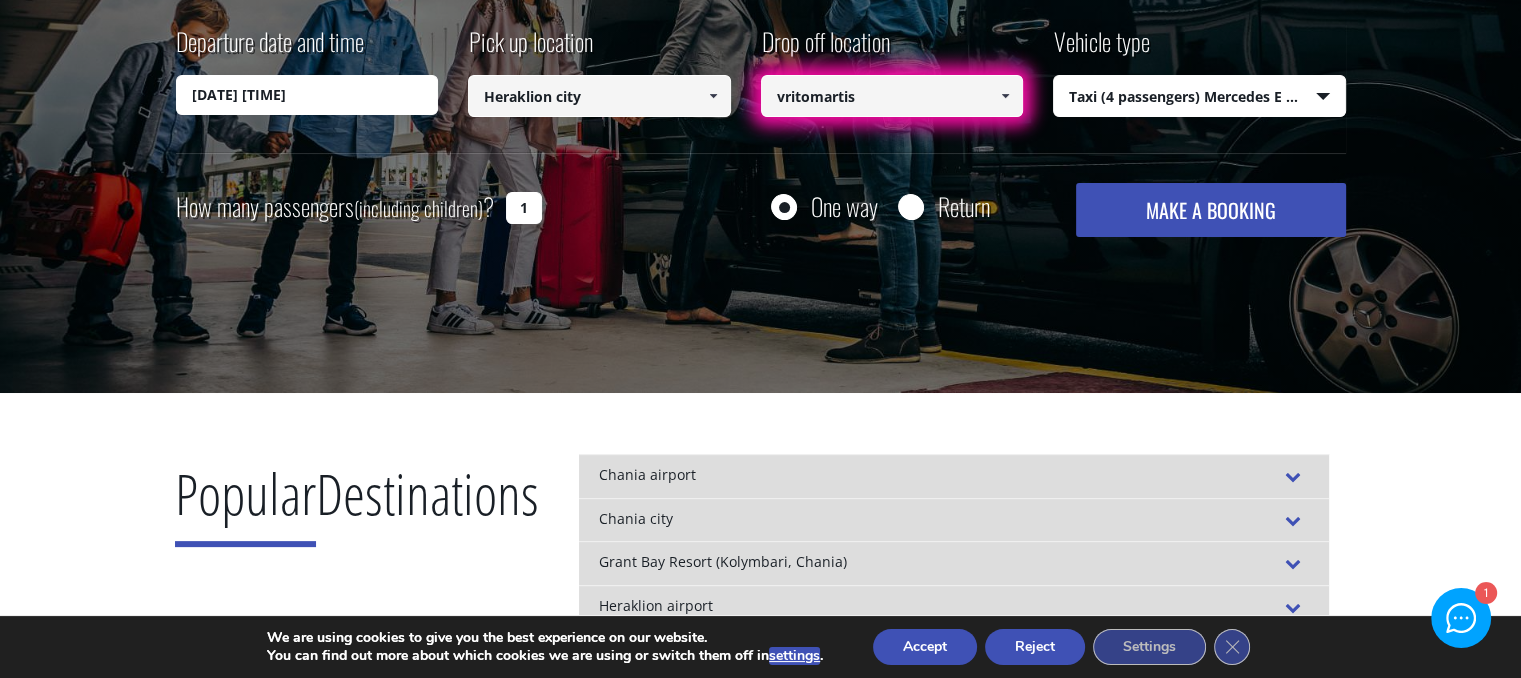 click on "MAKE A BOOKING" at bounding box center (1210, 210) 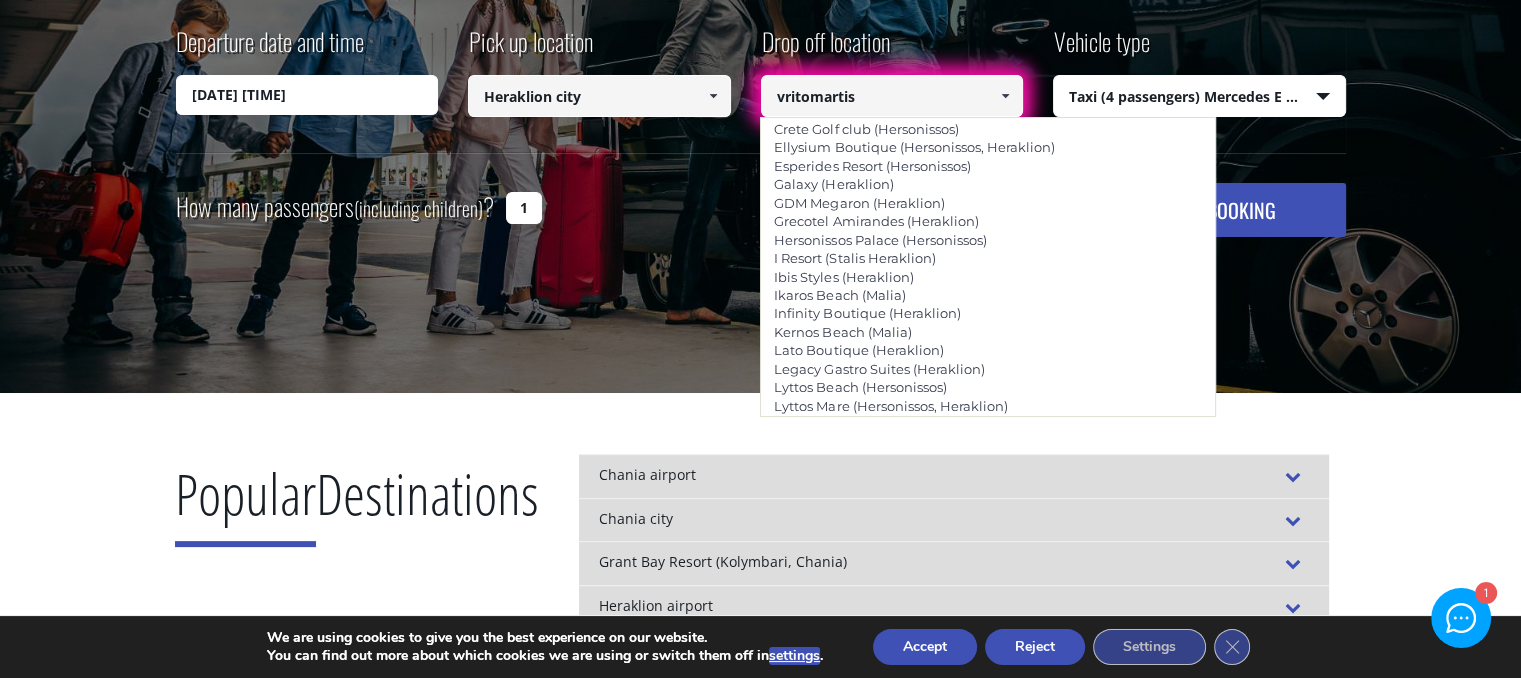 scroll, scrollTop: 2086, scrollLeft: 0, axis: vertical 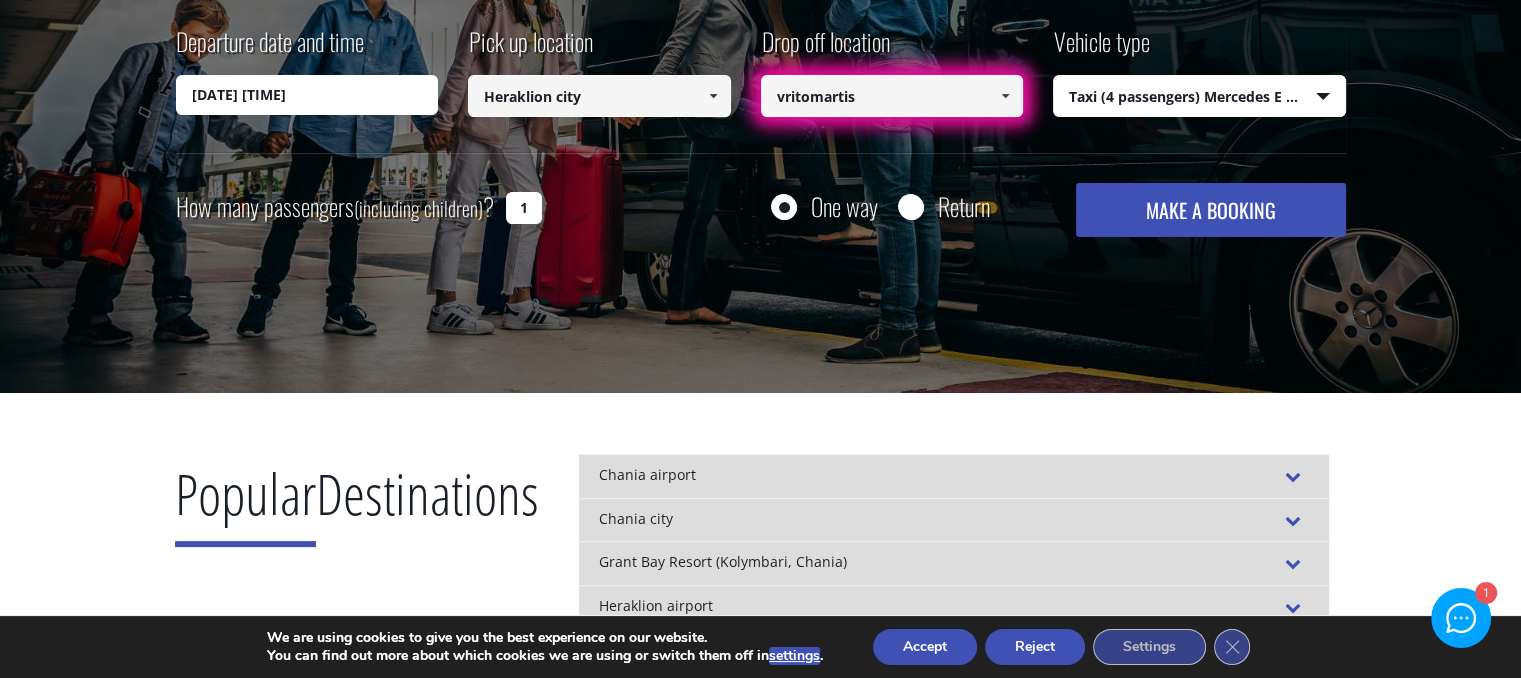 click on "Transfer with Crete Taxi Transfers by taxi  or mini bus   Departure date and time   [DATE] [TIME]         Pick up location   Select pickup location Select pickup location [CITY] airport [CITY] port (Souda) [CITY] airport [CITY] port [CITY] port (Chania) [CITY] port [CITY] (Chania) [CITY] (Chania) [CITY] [CITY] [CITY] (Chania) [CITY] (Chania) [CITY] (Chania) [CITY] (Chania) [CITY] (Chania) [CITY] (Chania) [CITY] [CITY] [CITY]" at bounding box center (760, 34) 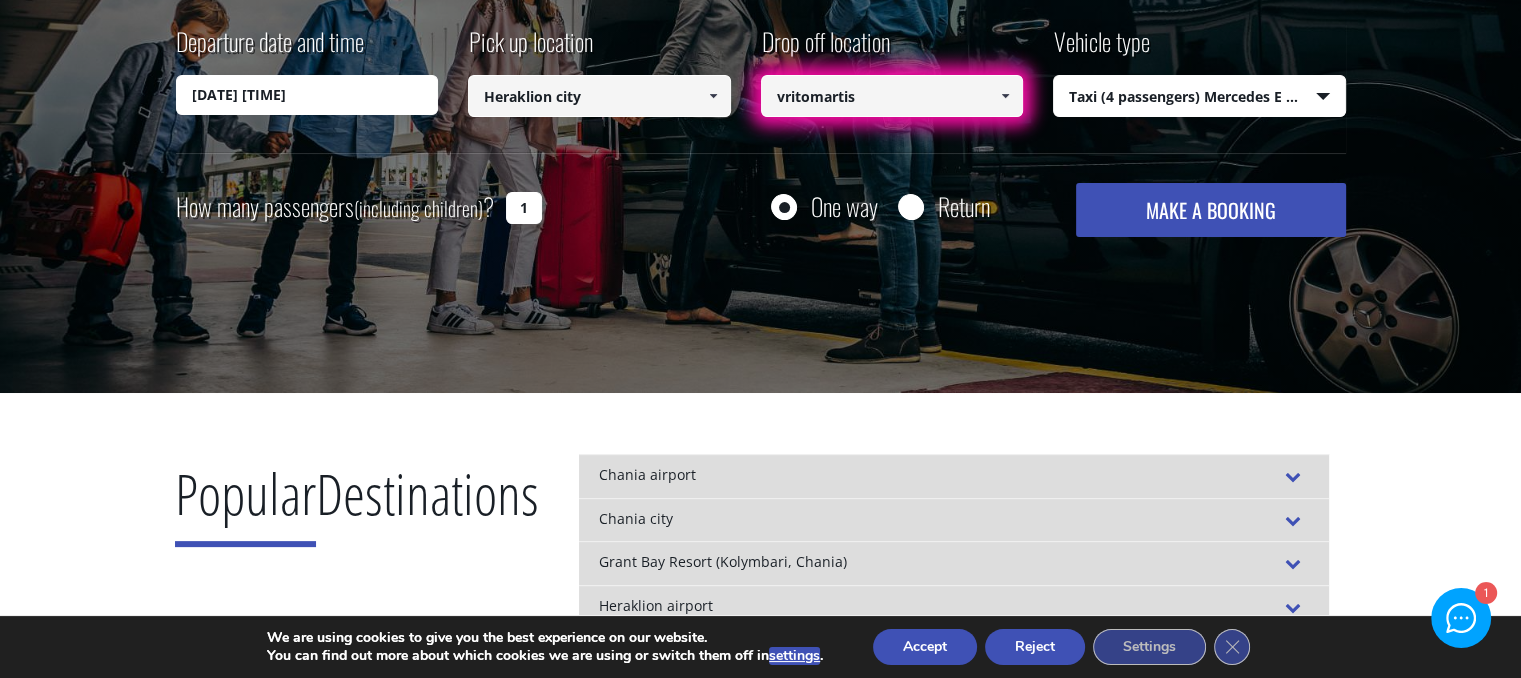 click at bounding box center (1005, 96) 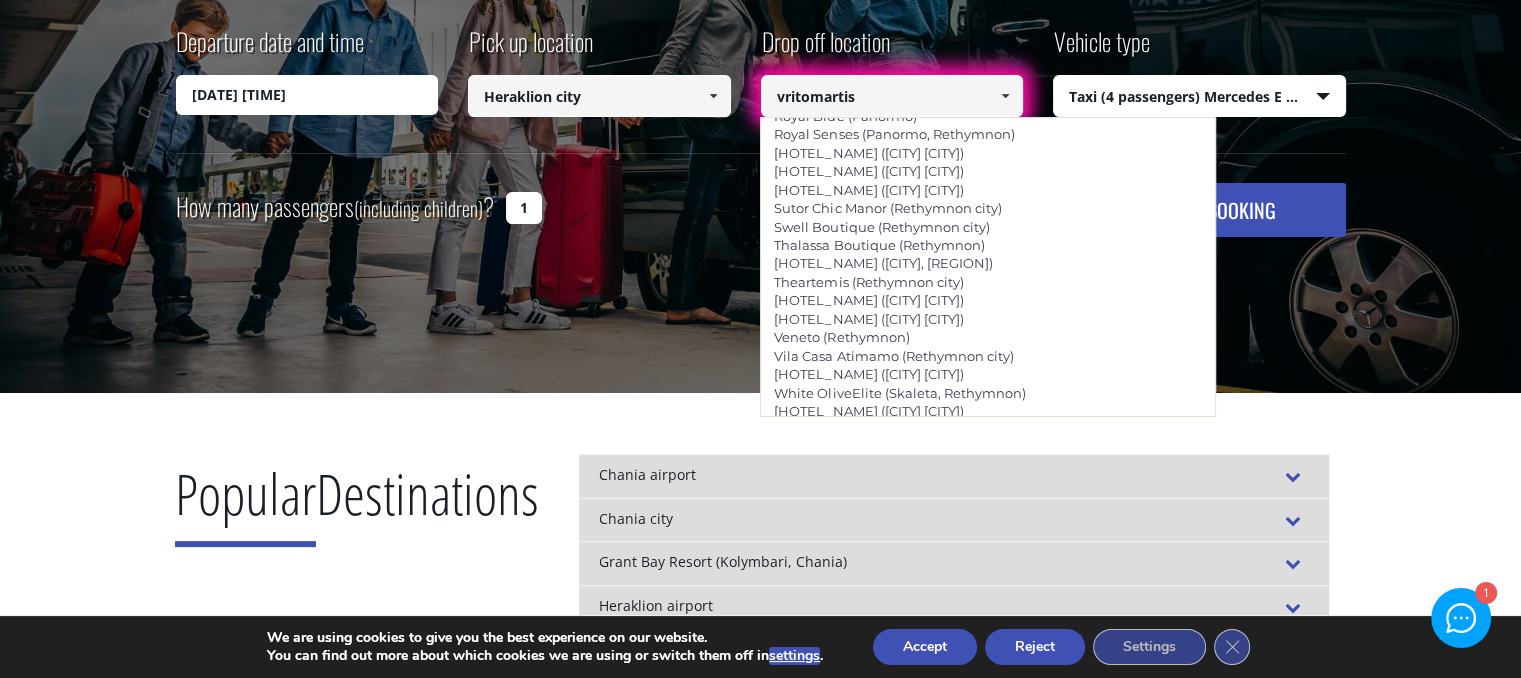 scroll, scrollTop: 4443, scrollLeft: 0, axis: vertical 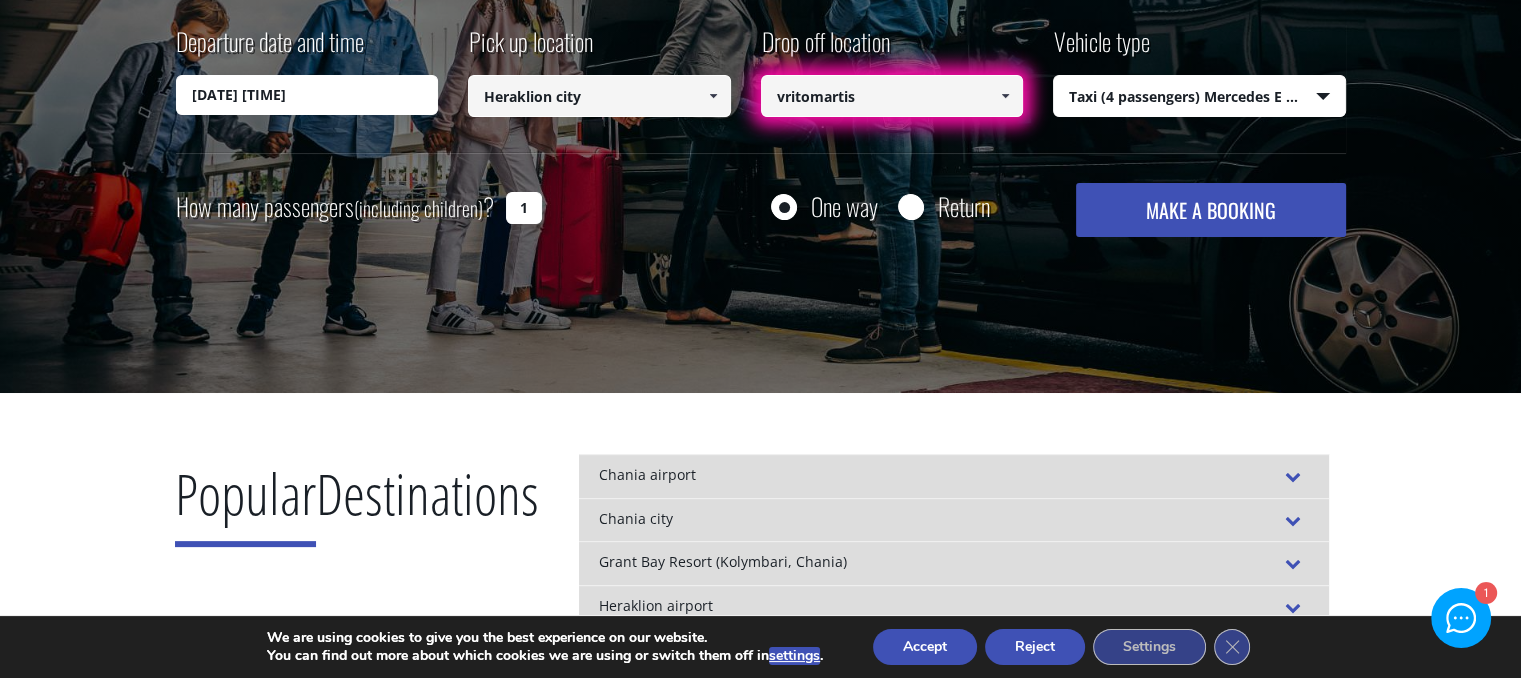 click on "Transfer with Crete Taxi Transfers by taxi  or mini bus   Departure date and time   [DATE] [TIME]         Pick up location   Select pickup location Select pickup location [CITY] airport [CITY] port (Souda) [CITY] airport [CITY] port [CITY] port (Chania) [CITY] port [CITY] (Chania) [CITY] (Chania) [CITY] [CITY] [CITY] (Chania) [CITY] (Chania) [CITY] (Chania) [CITY] (Chania) [CITY] (Chania) [CITY] (Chania) [CITY] [CITY] [CITY]" at bounding box center (760, 1983) 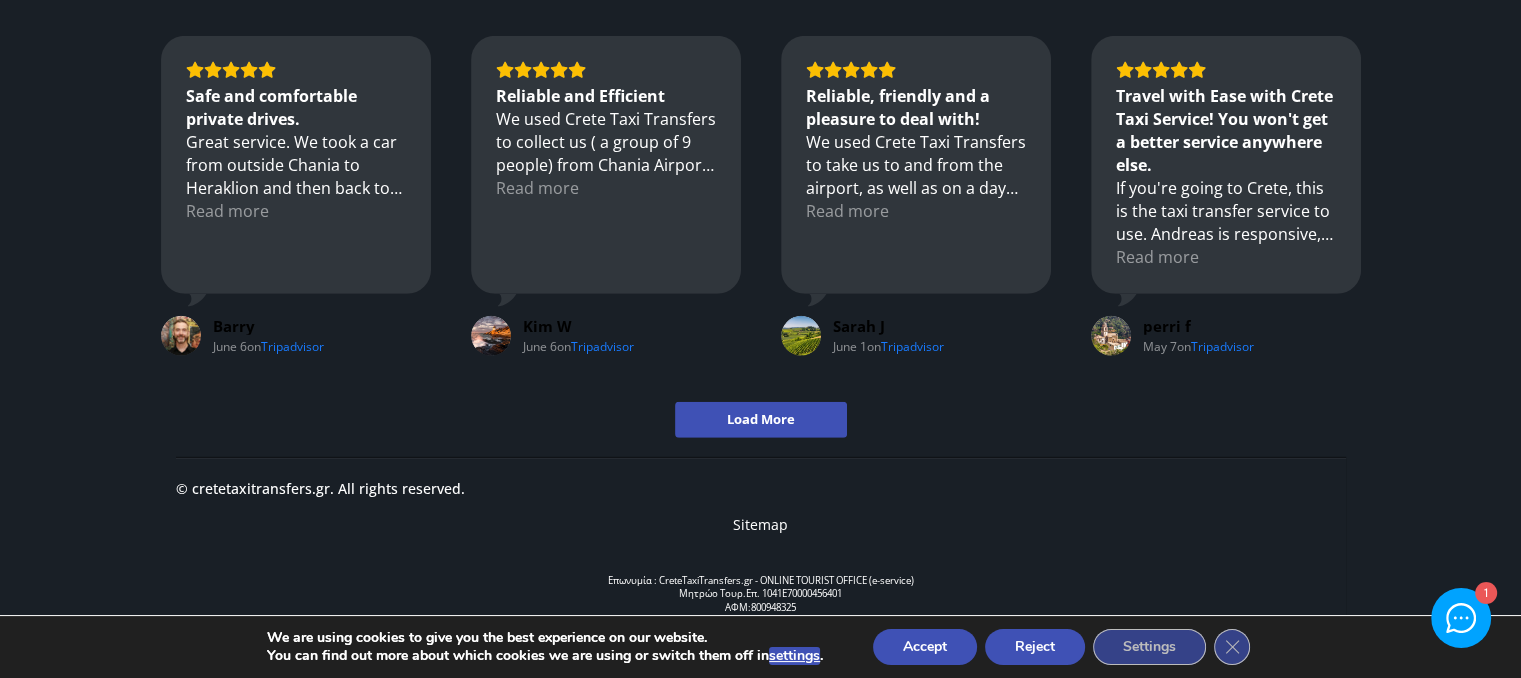 scroll, scrollTop: 5584, scrollLeft: 0, axis: vertical 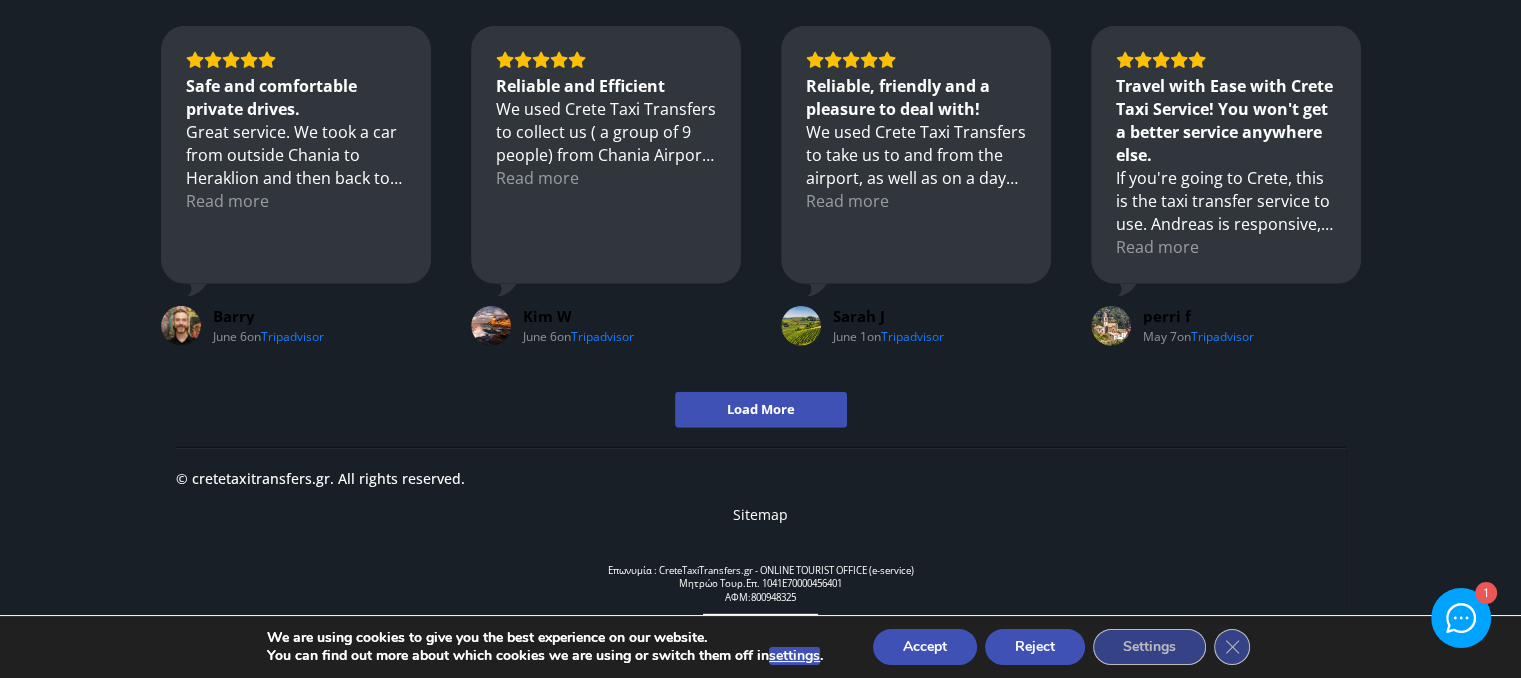 click on "1" at bounding box center (1460, 617) 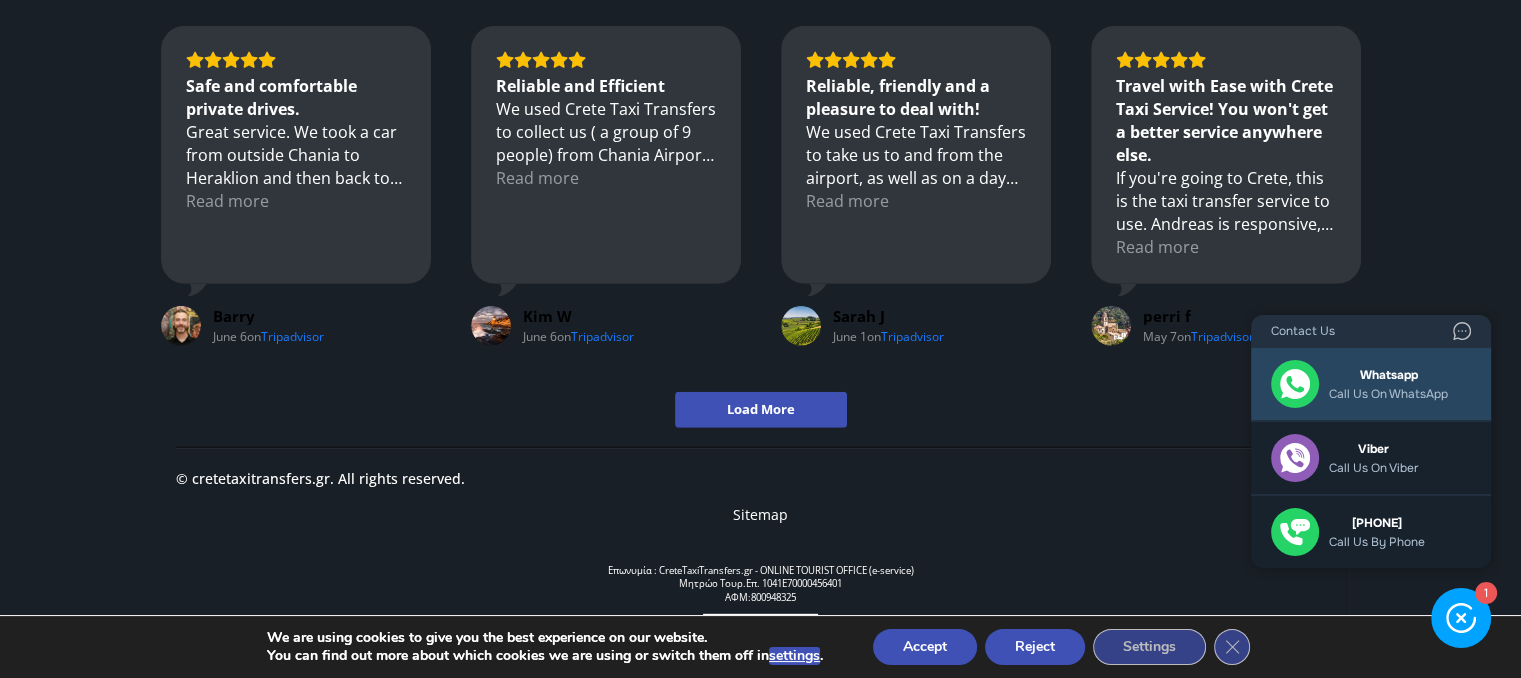 click on "Call us on WhatsApp" at bounding box center (1388, 394) 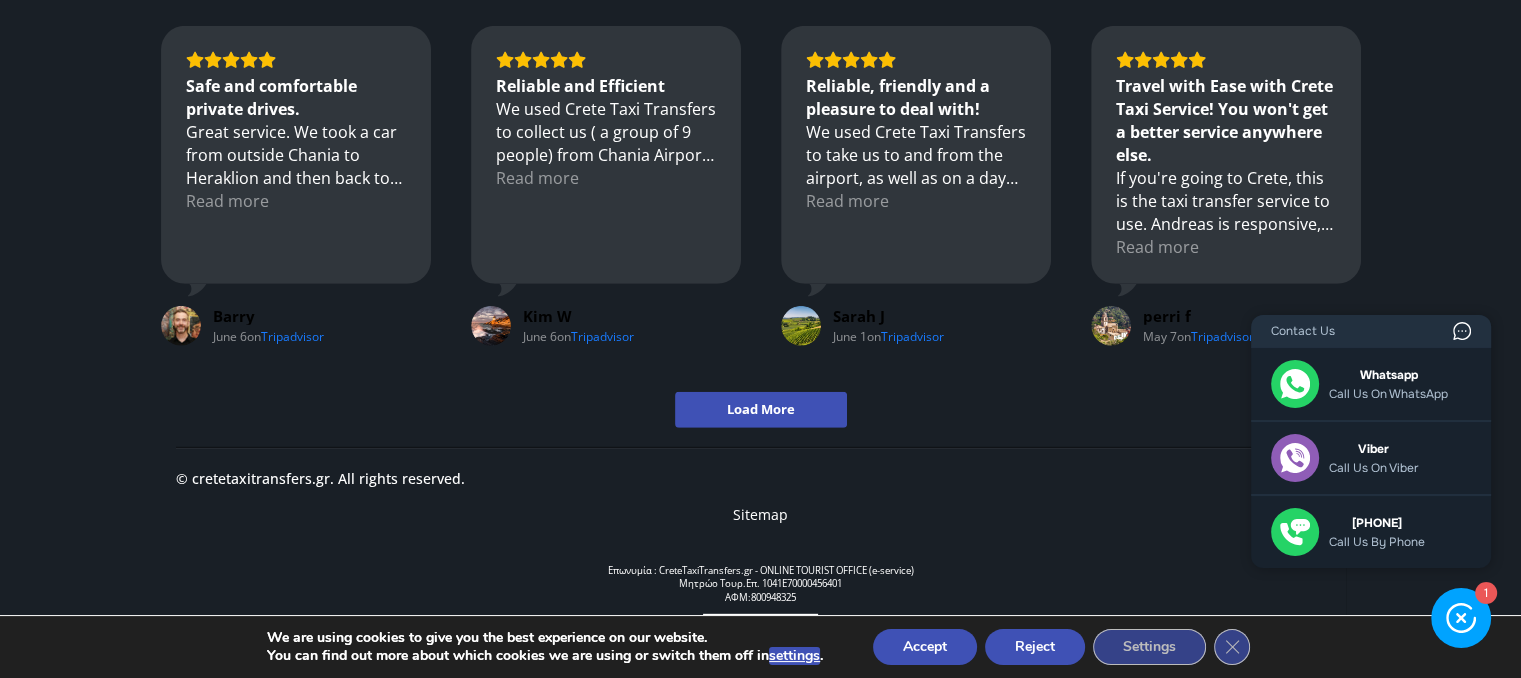 click at bounding box center (1462, 331) 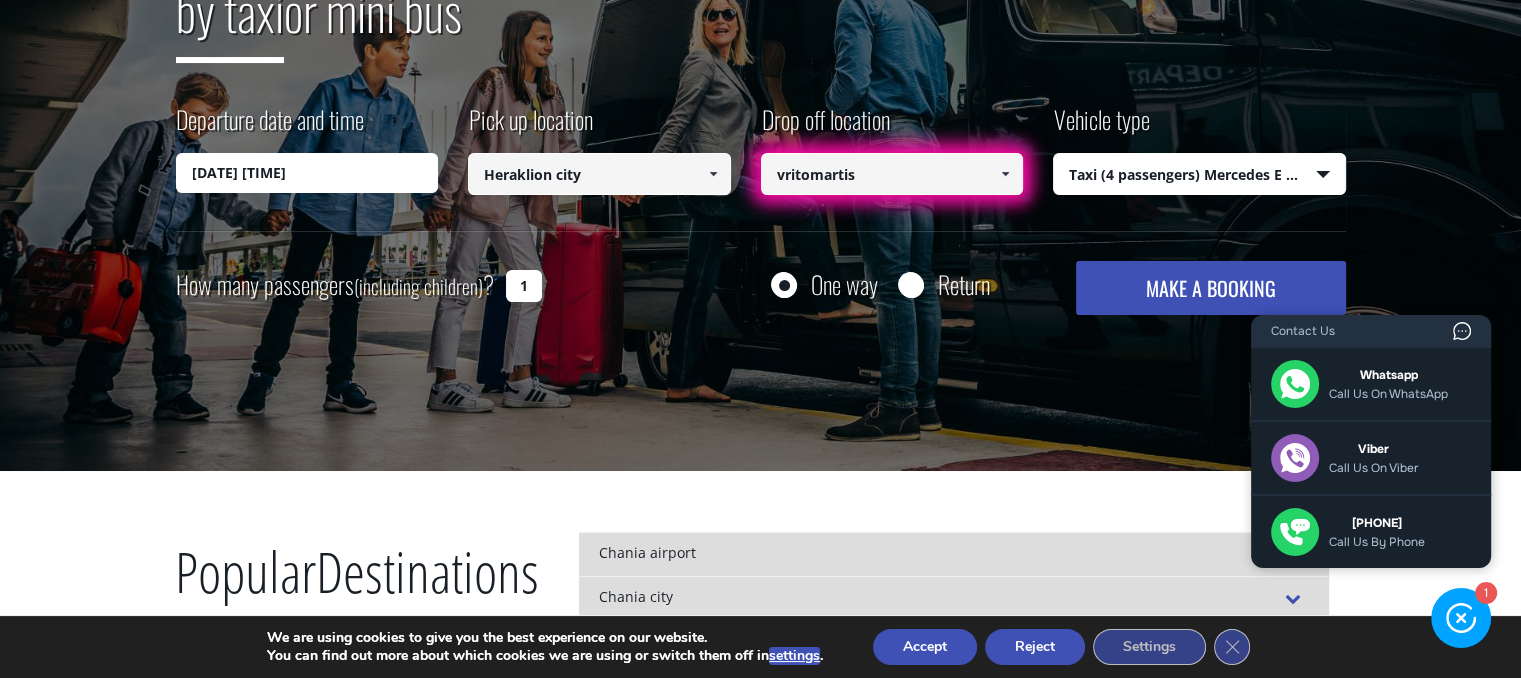 scroll, scrollTop: 360, scrollLeft: 0, axis: vertical 